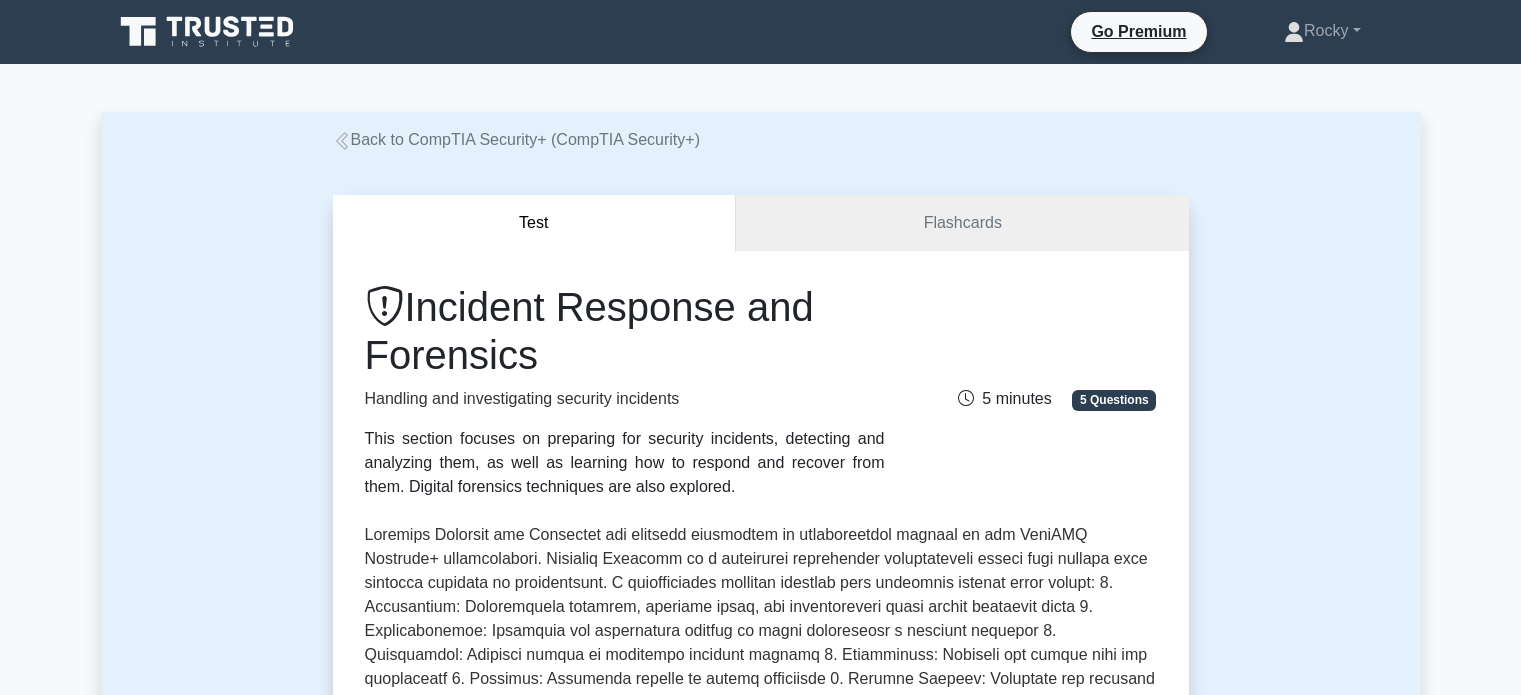 scroll, scrollTop: 0, scrollLeft: 0, axis: both 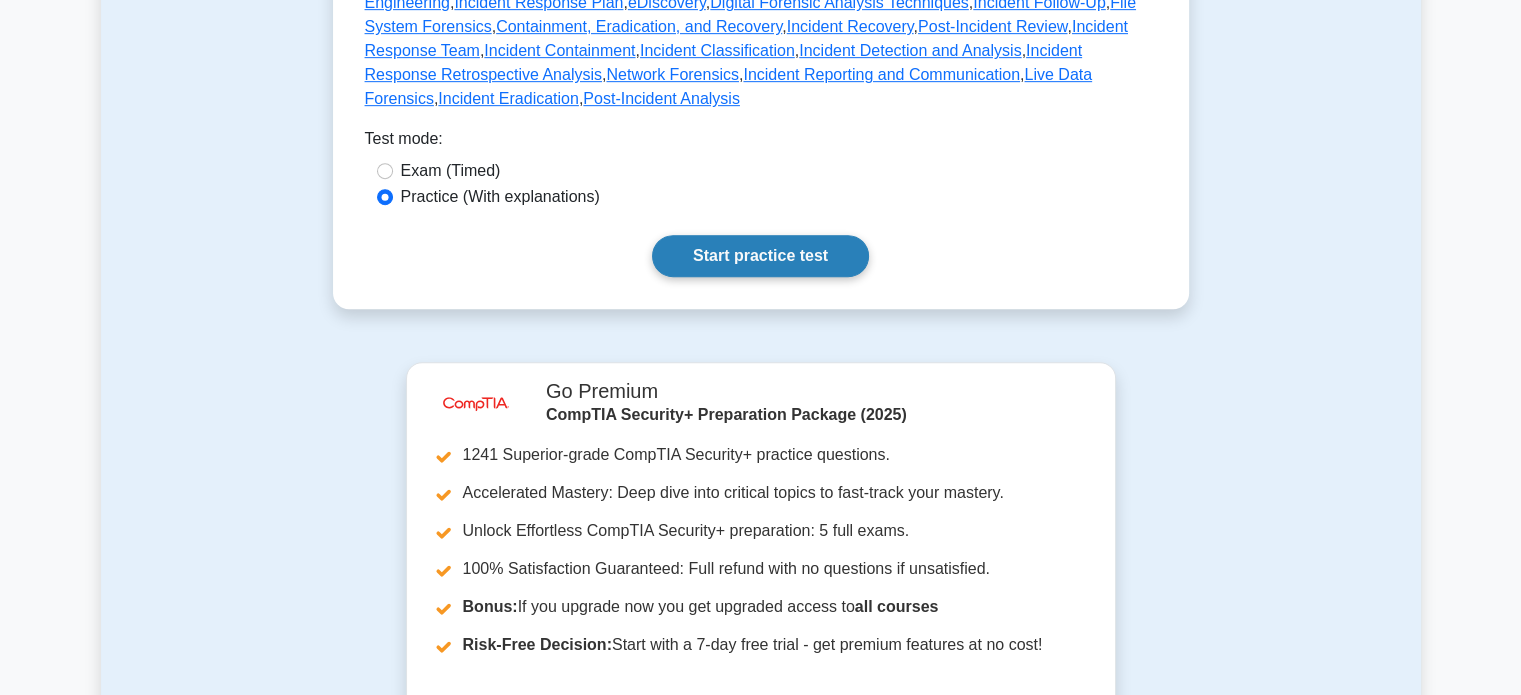 click on "Start practice test" at bounding box center (760, 256) 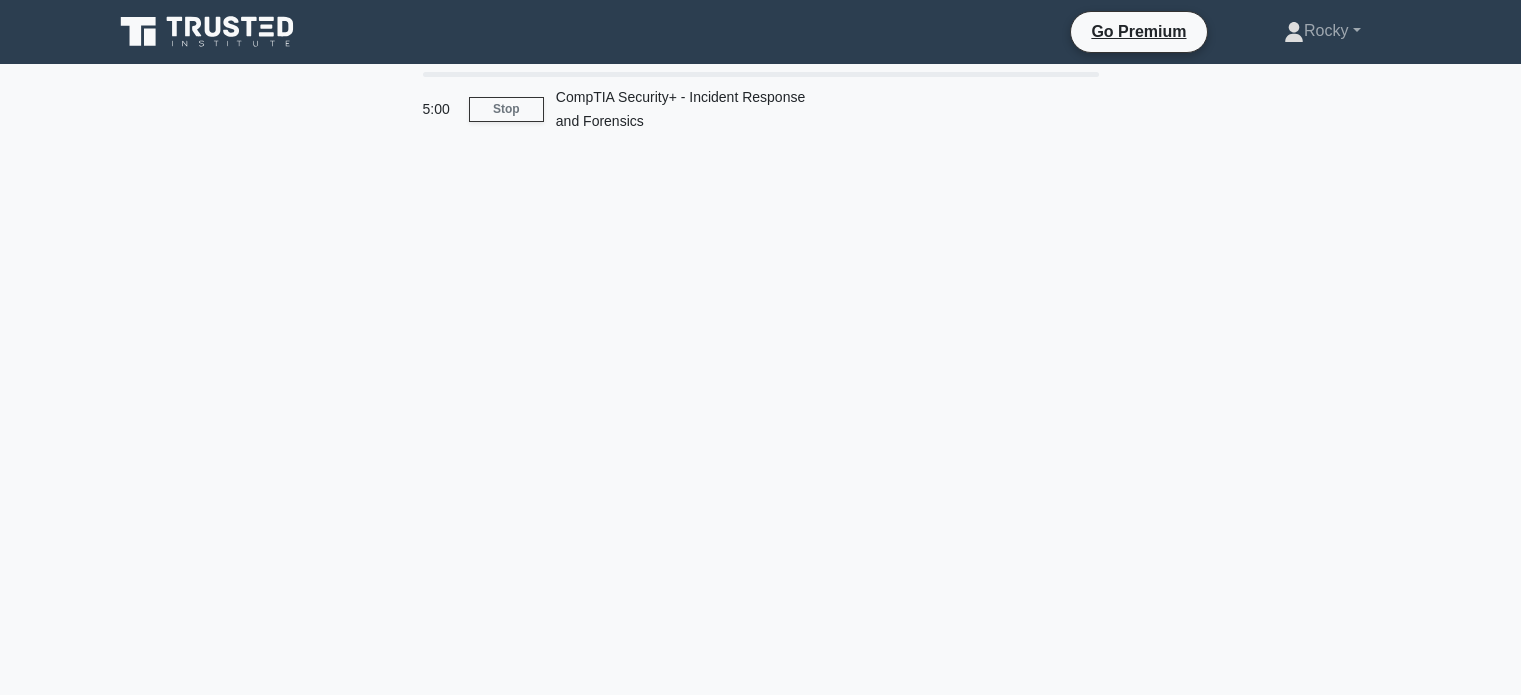 scroll, scrollTop: 0, scrollLeft: 0, axis: both 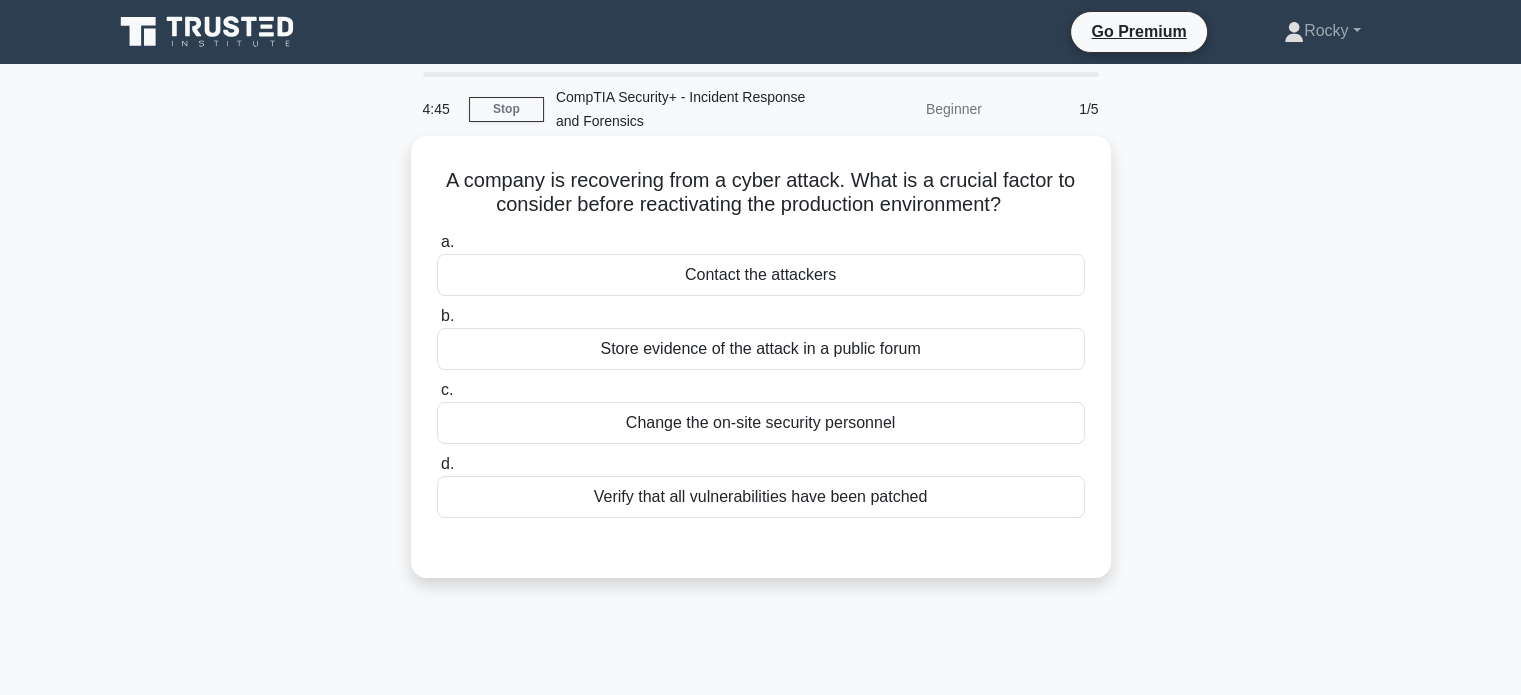 click on "Verify that all vulnerabilities have been patched" at bounding box center (761, 497) 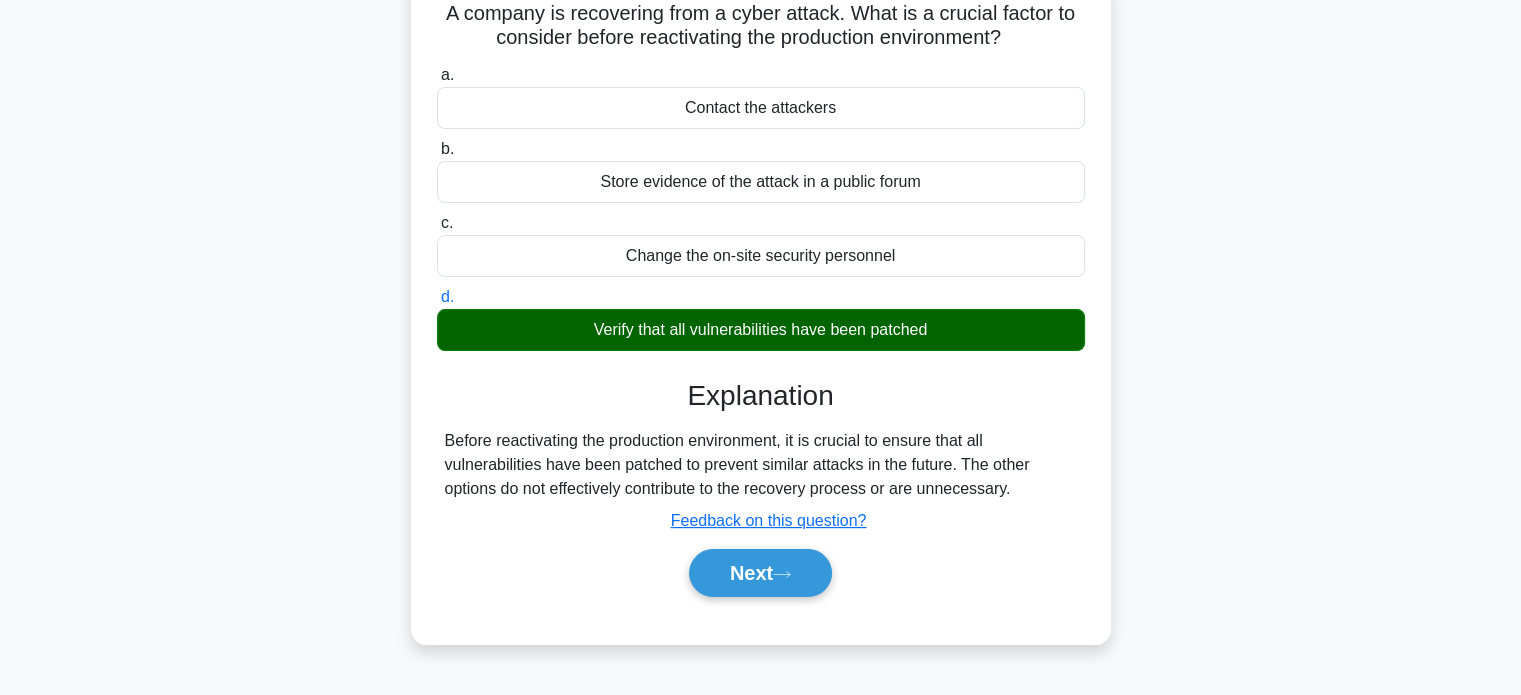 scroll, scrollTop: 300, scrollLeft: 0, axis: vertical 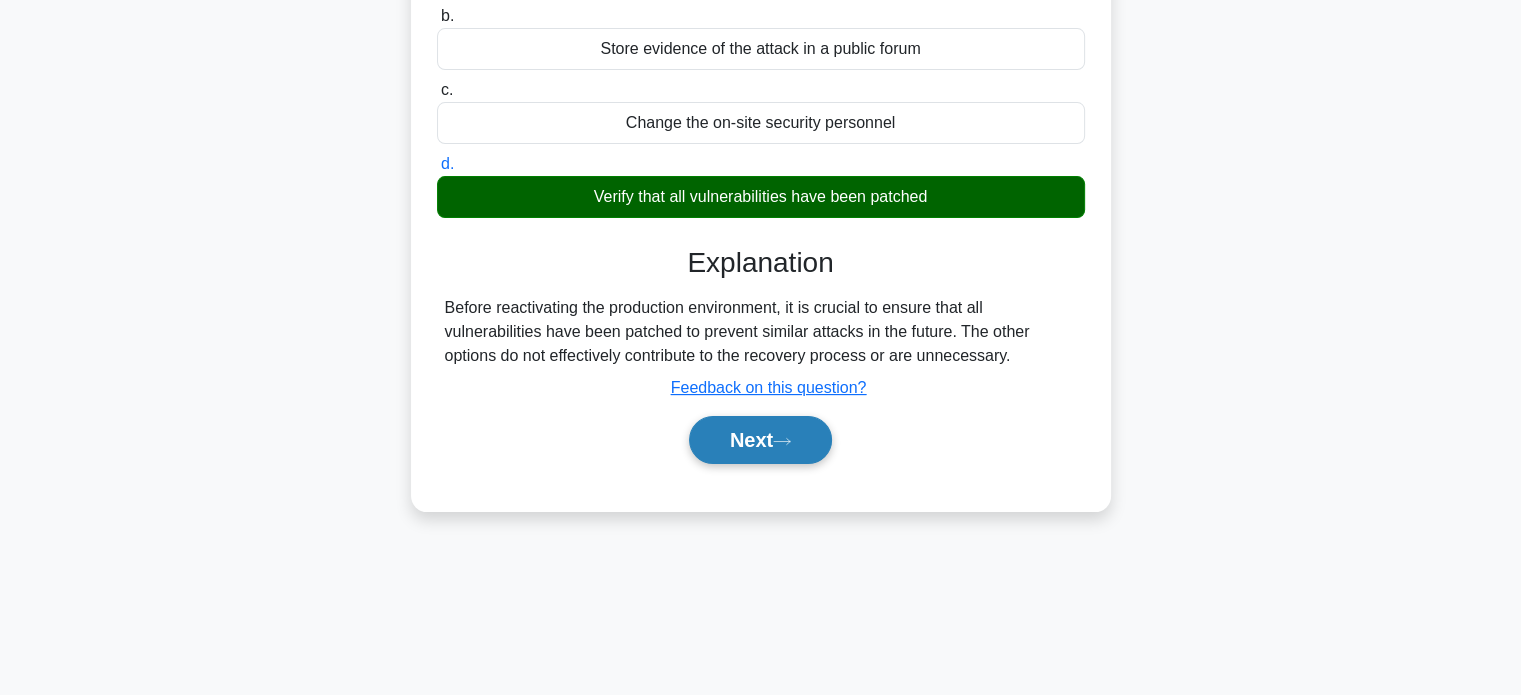 click on "Next" at bounding box center (760, 440) 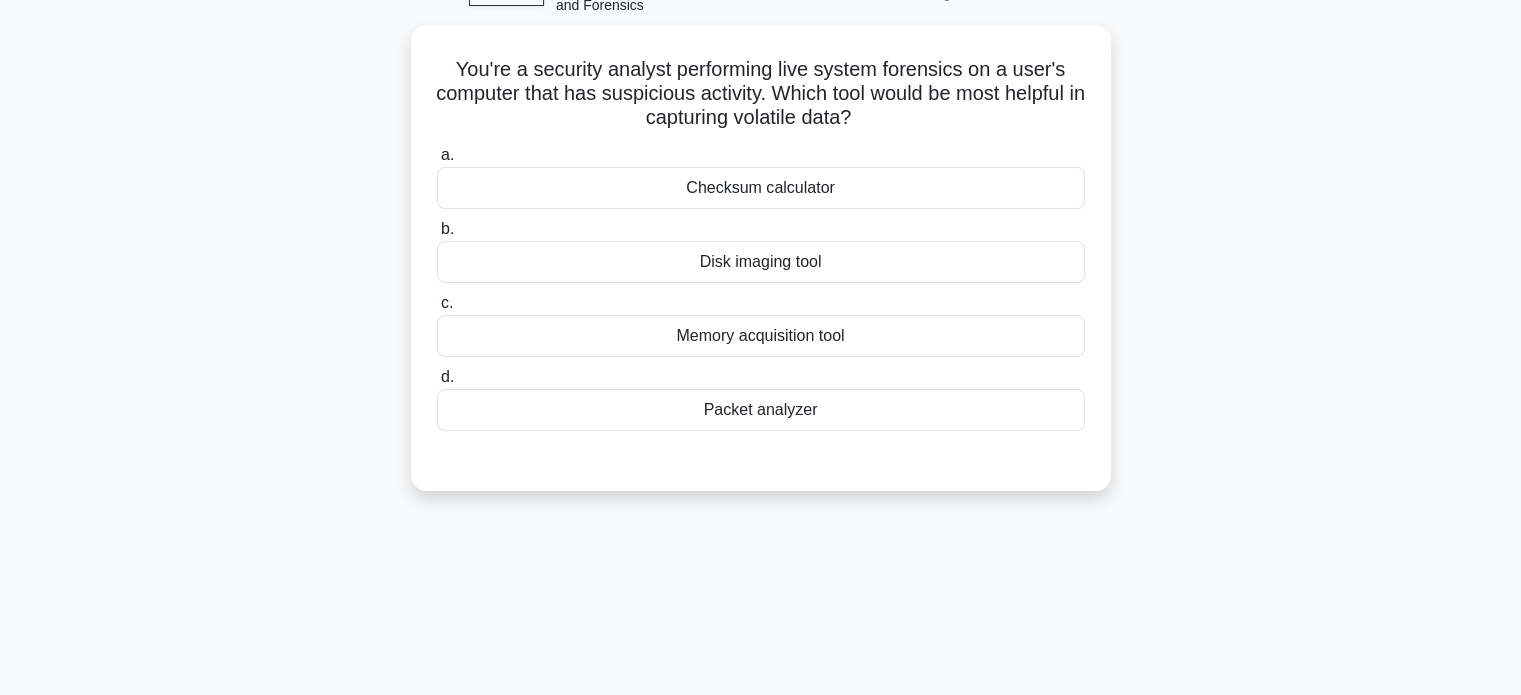 scroll, scrollTop: 0, scrollLeft: 0, axis: both 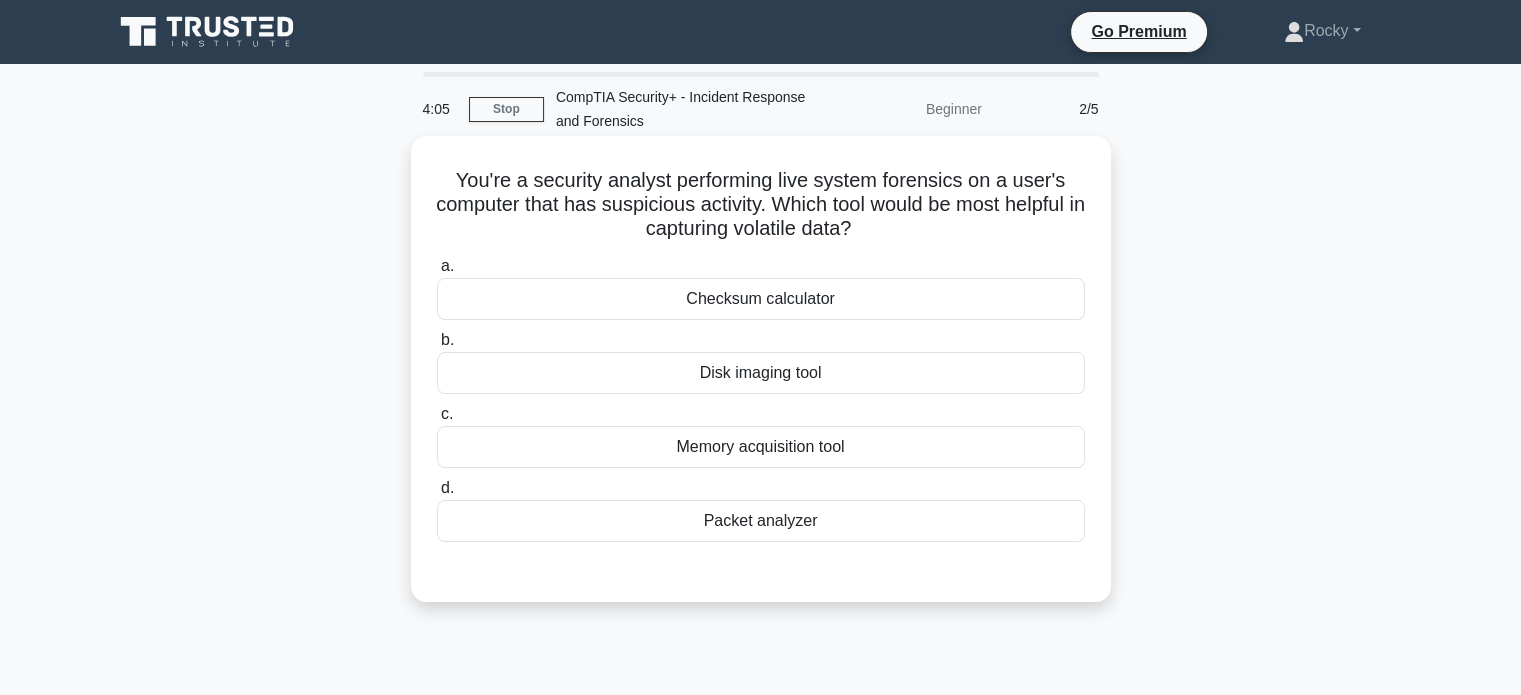 click on "Packet analyzer" at bounding box center [761, 521] 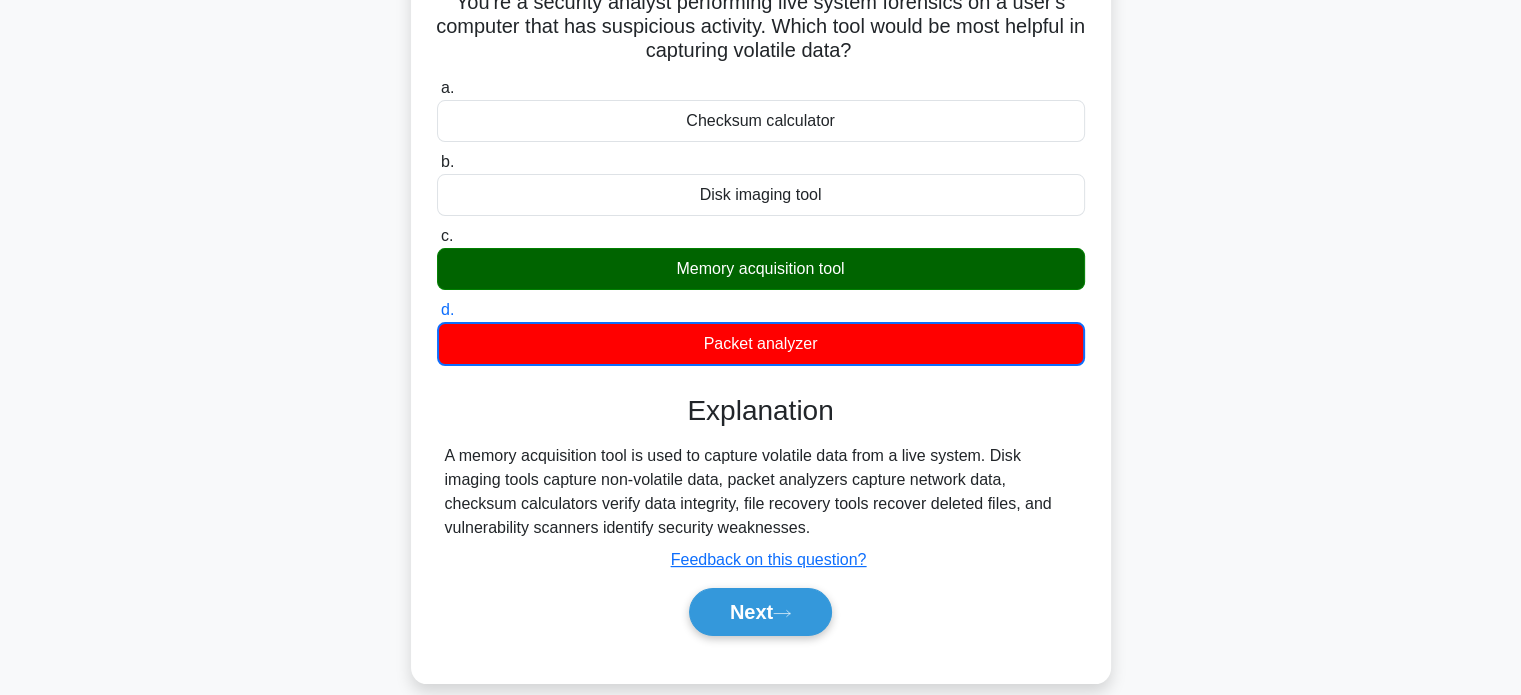 scroll, scrollTop: 200, scrollLeft: 0, axis: vertical 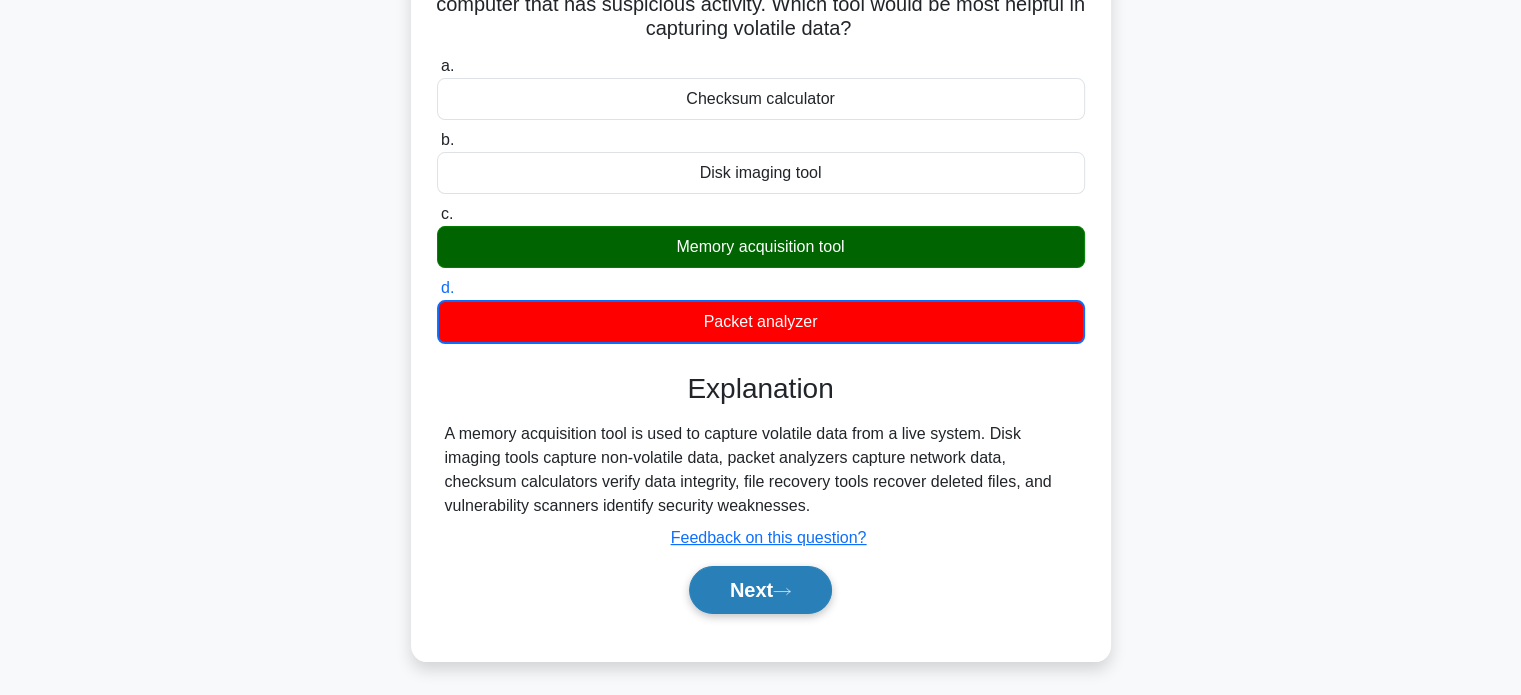 click on "Next" at bounding box center [760, 590] 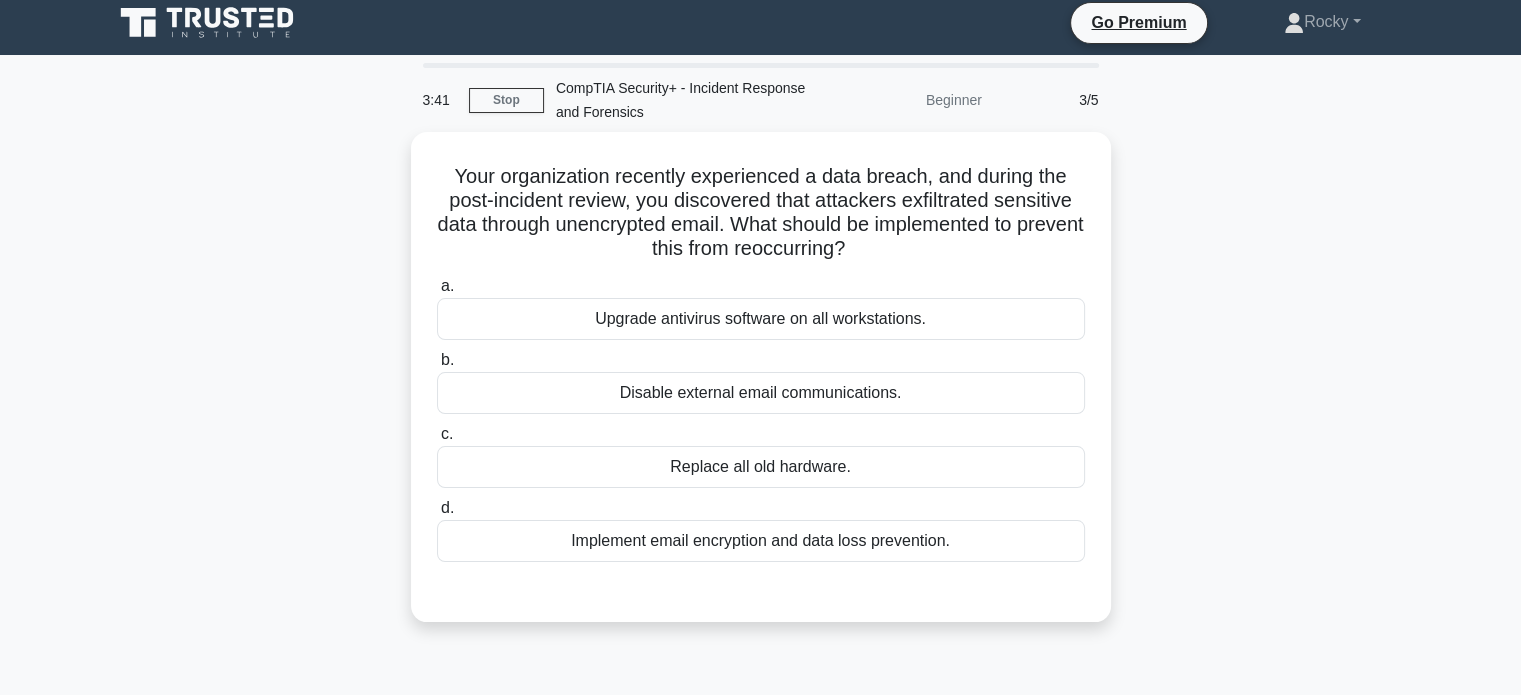 scroll, scrollTop: 0, scrollLeft: 0, axis: both 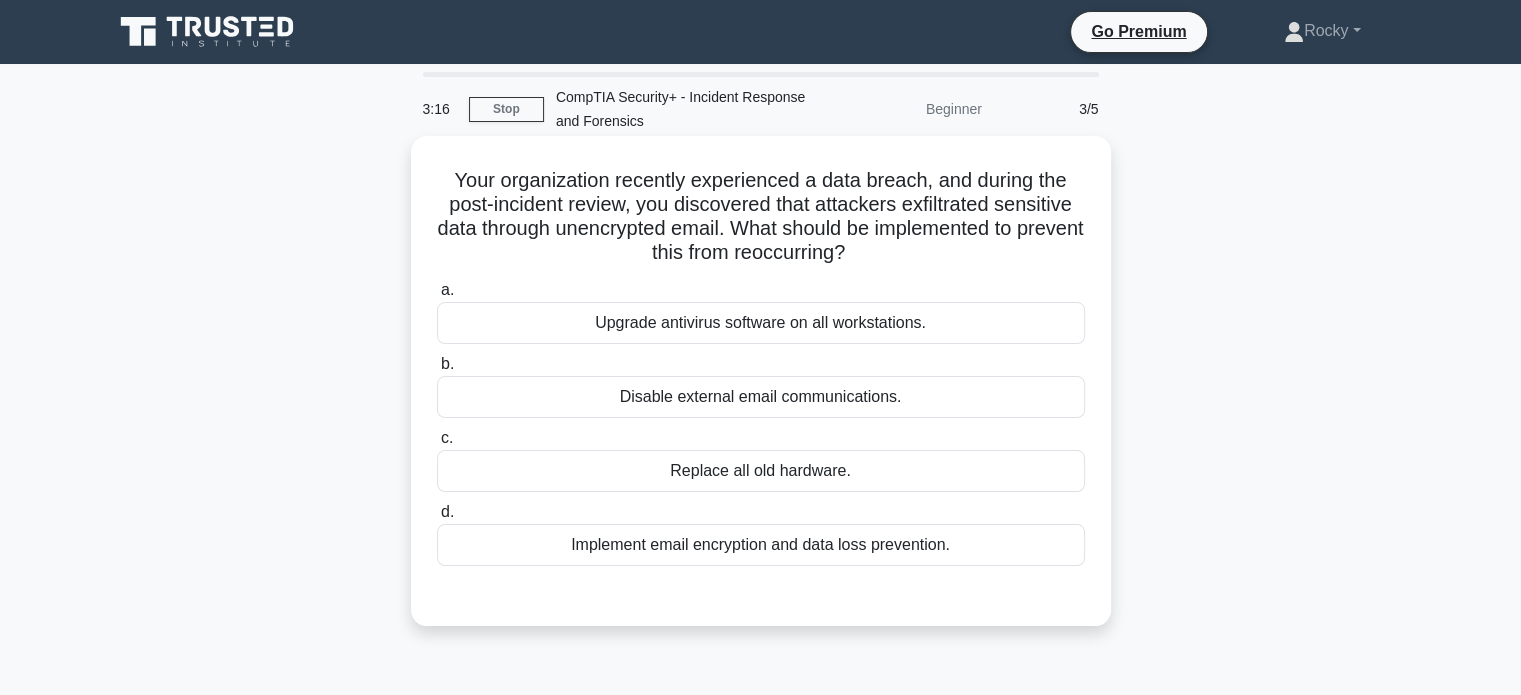 click on "Implement email encryption and data loss prevention." at bounding box center [761, 545] 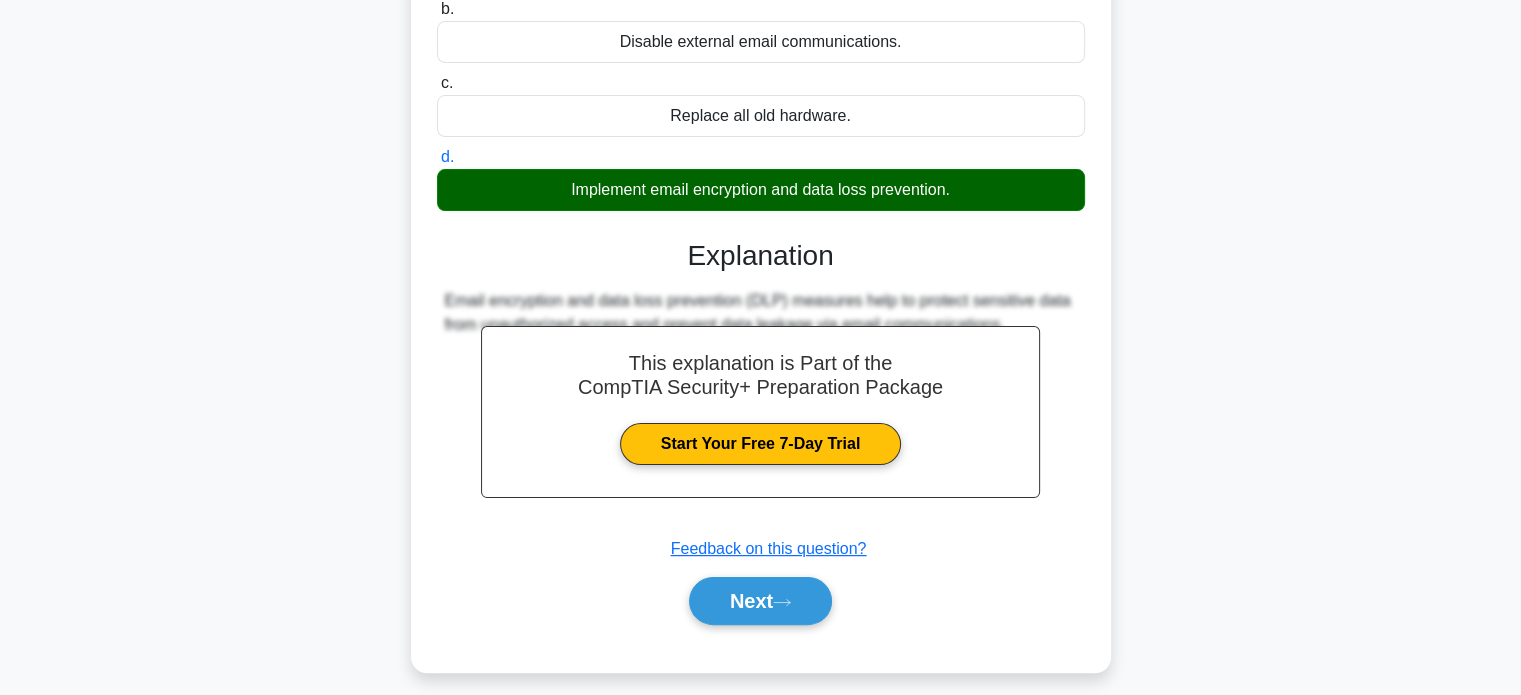 scroll, scrollTop: 385, scrollLeft: 0, axis: vertical 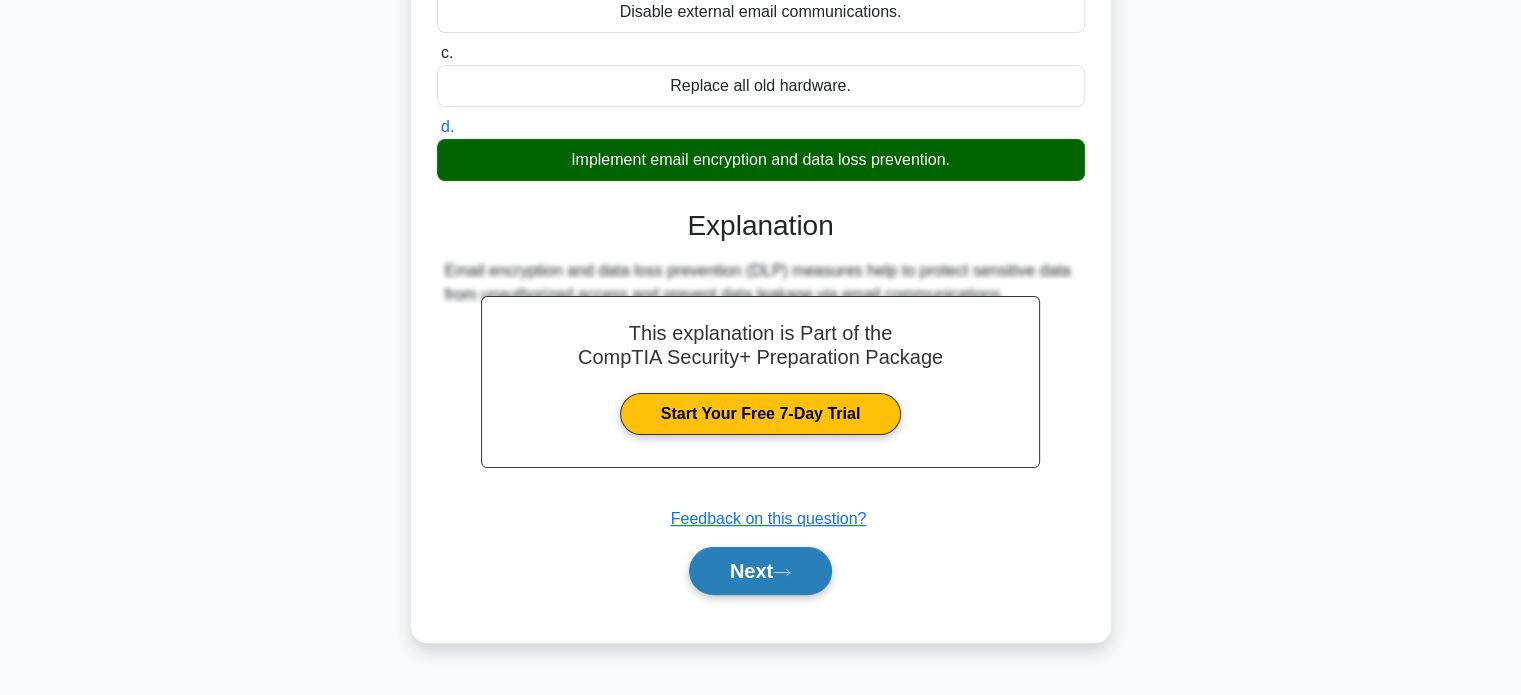 click on "Next" at bounding box center (760, 571) 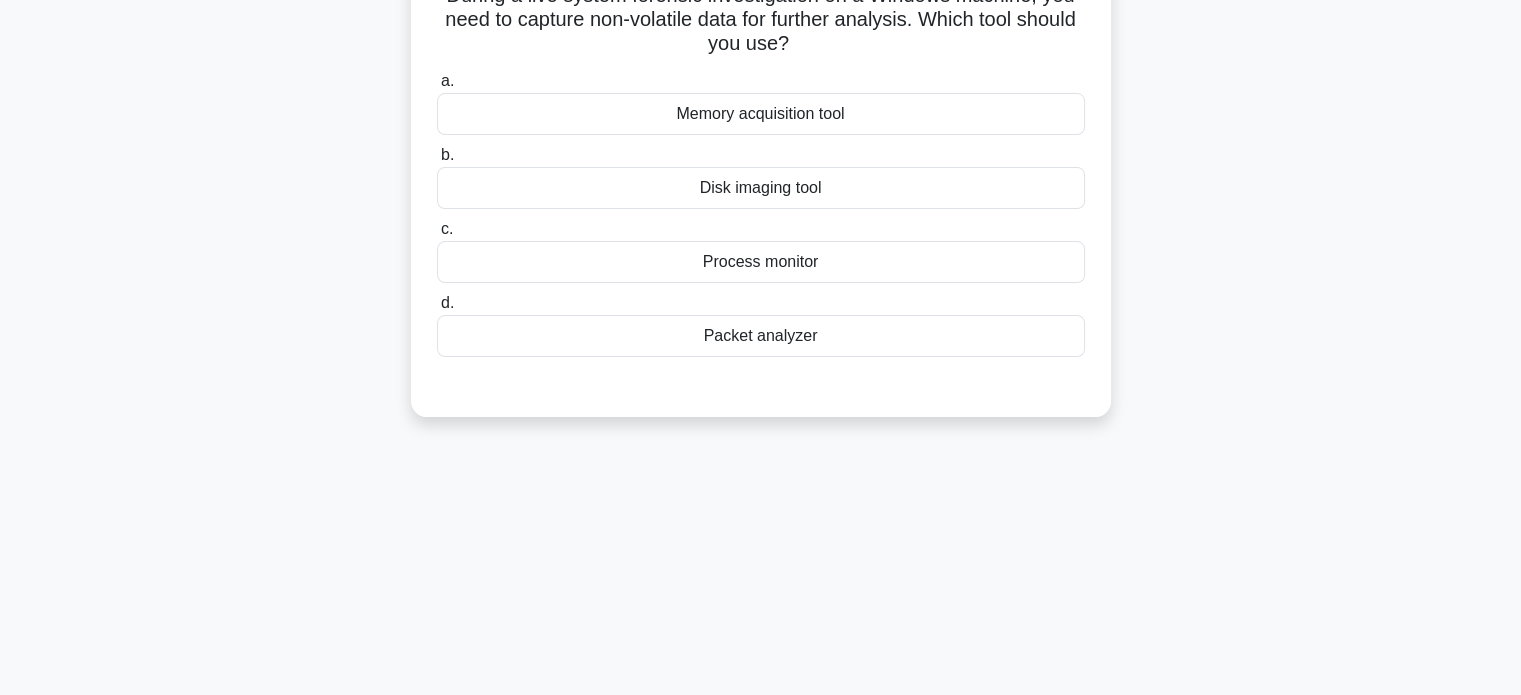 scroll, scrollTop: 0, scrollLeft: 0, axis: both 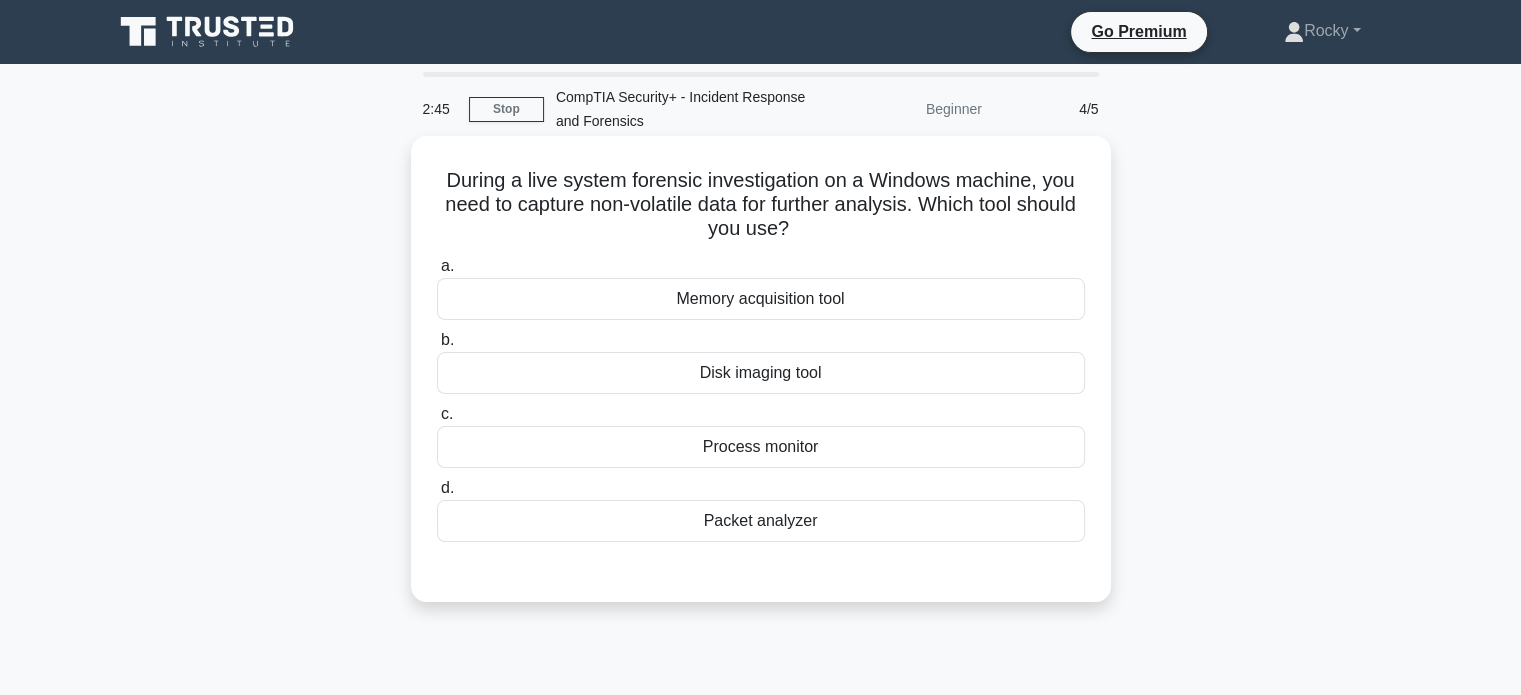 click on "Process monitor" at bounding box center [761, 447] 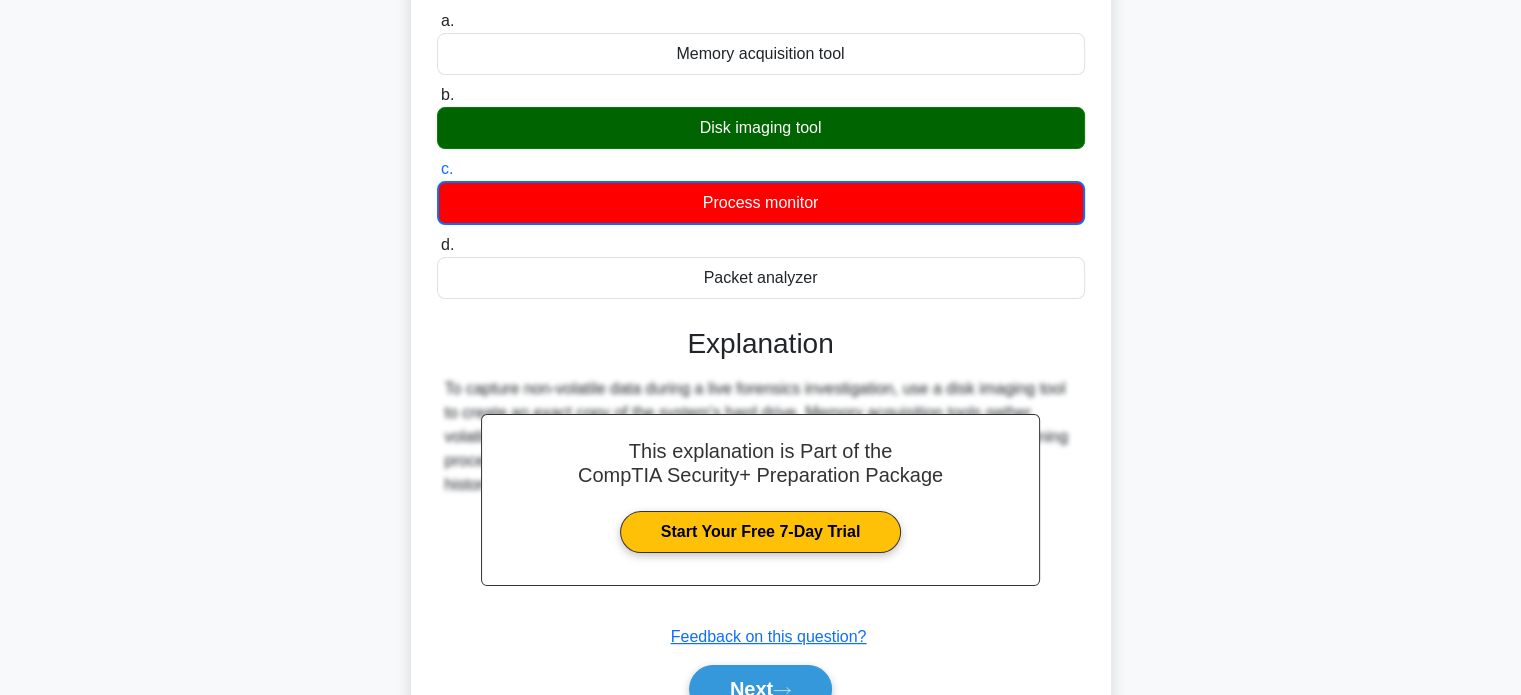 scroll, scrollTop: 300, scrollLeft: 0, axis: vertical 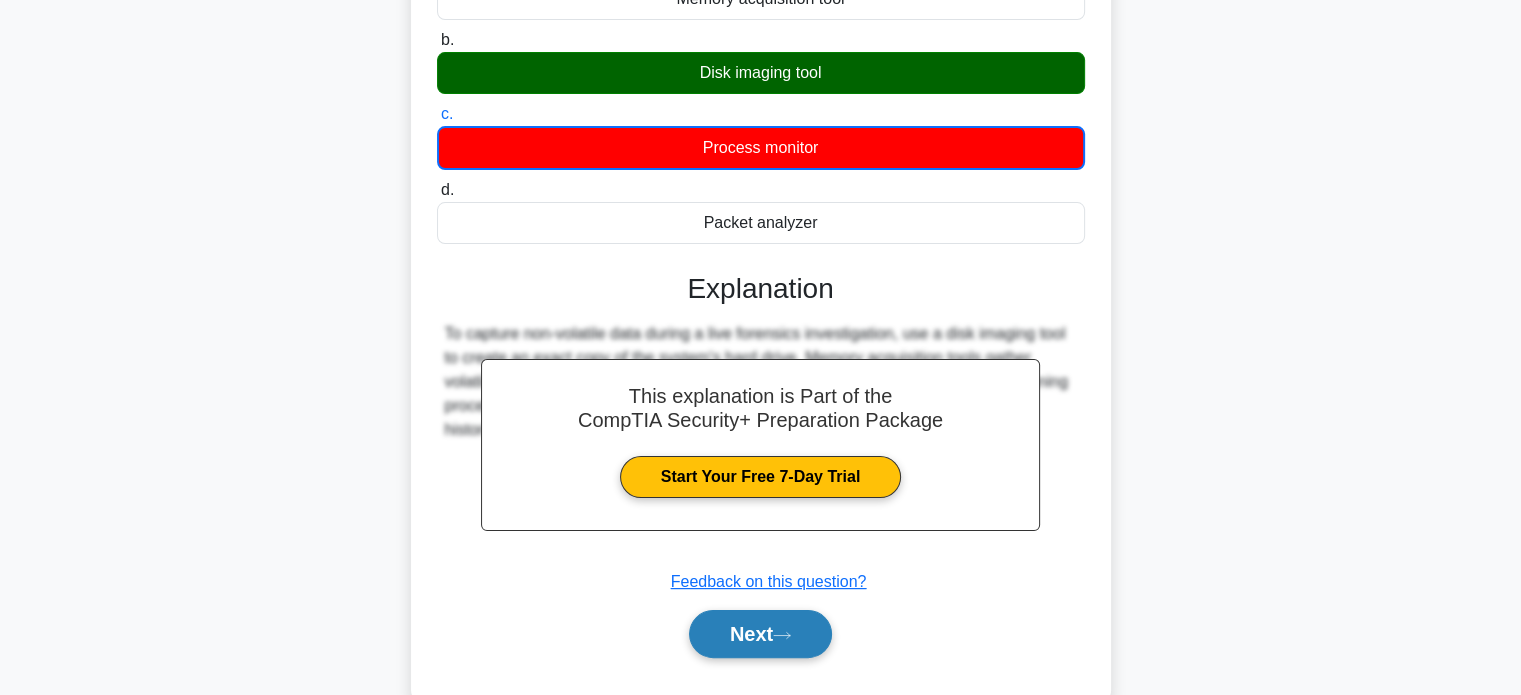 click on "Next" at bounding box center [760, 634] 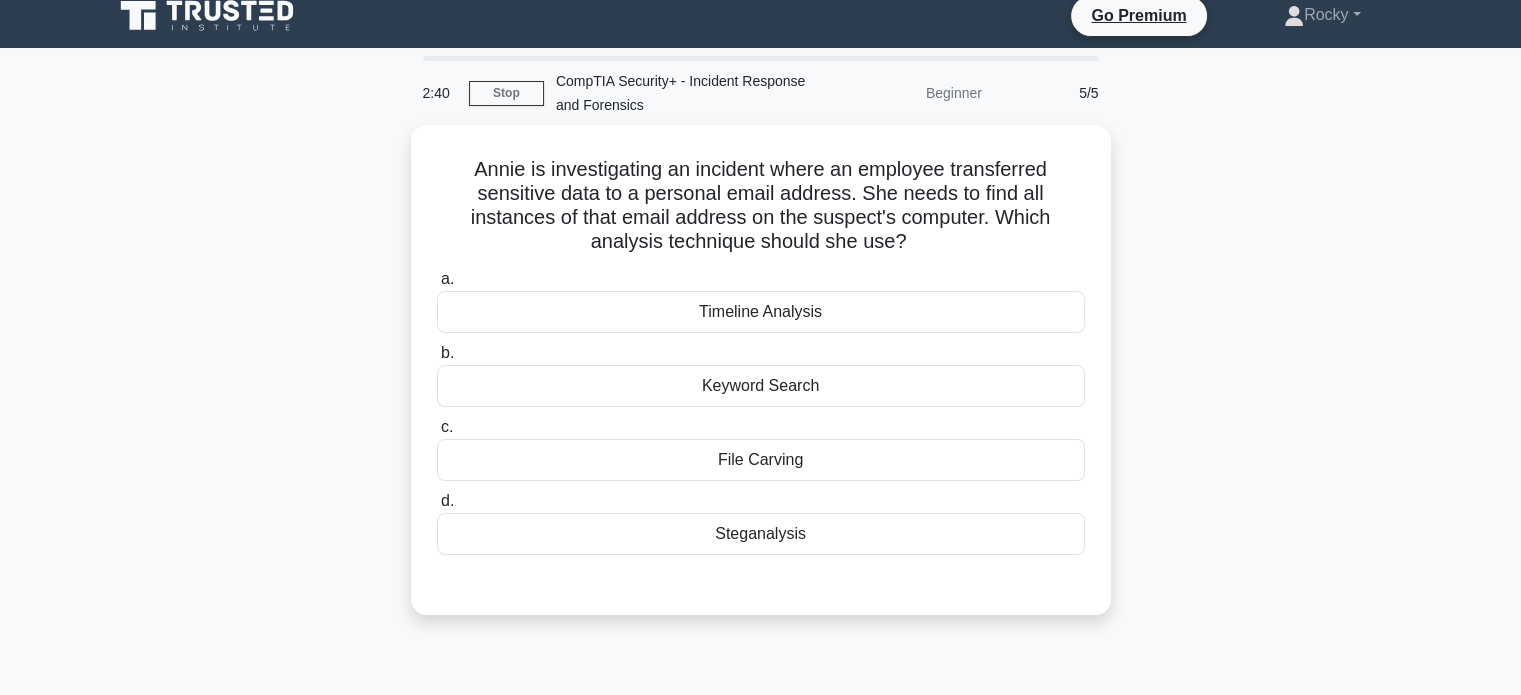 scroll, scrollTop: 0, scrollLeft: 0, axis: both 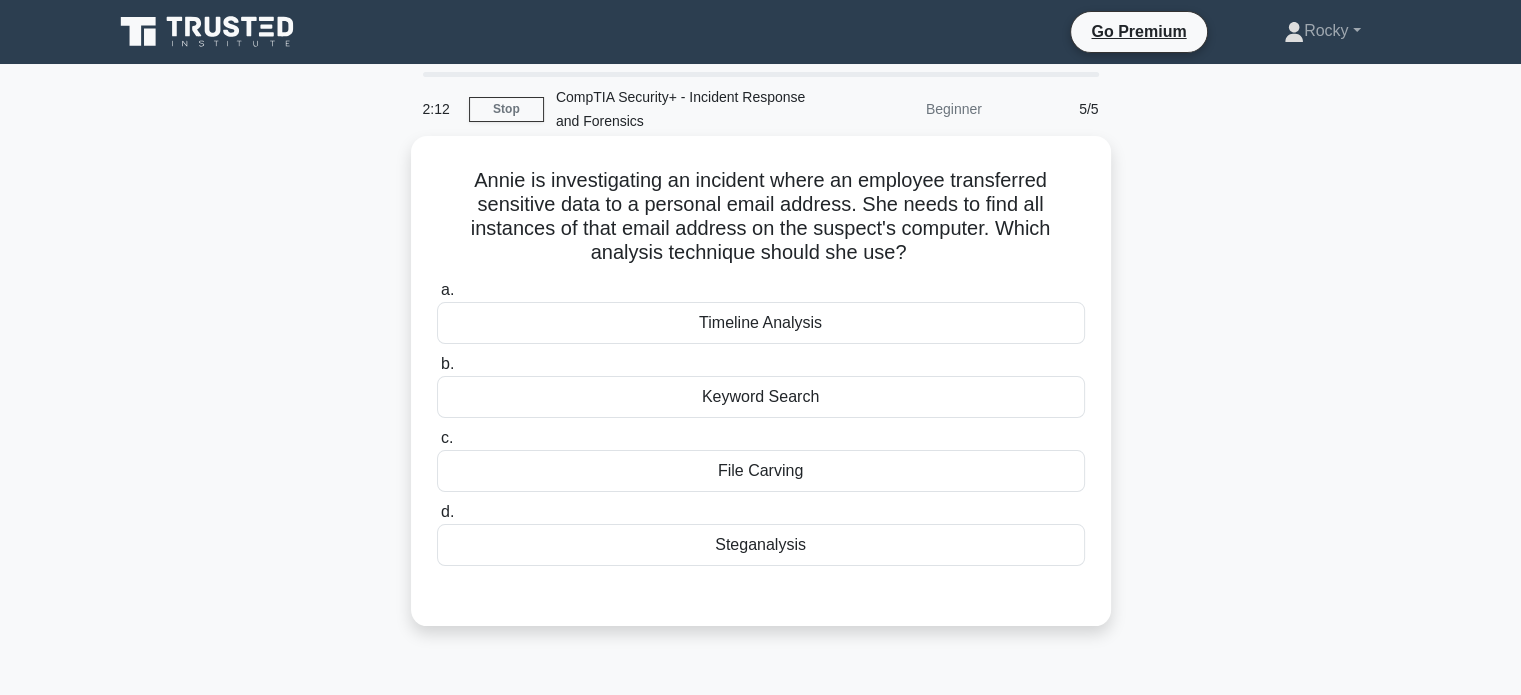 click on "Timeline Analysis" at bounding box center (761, 323) 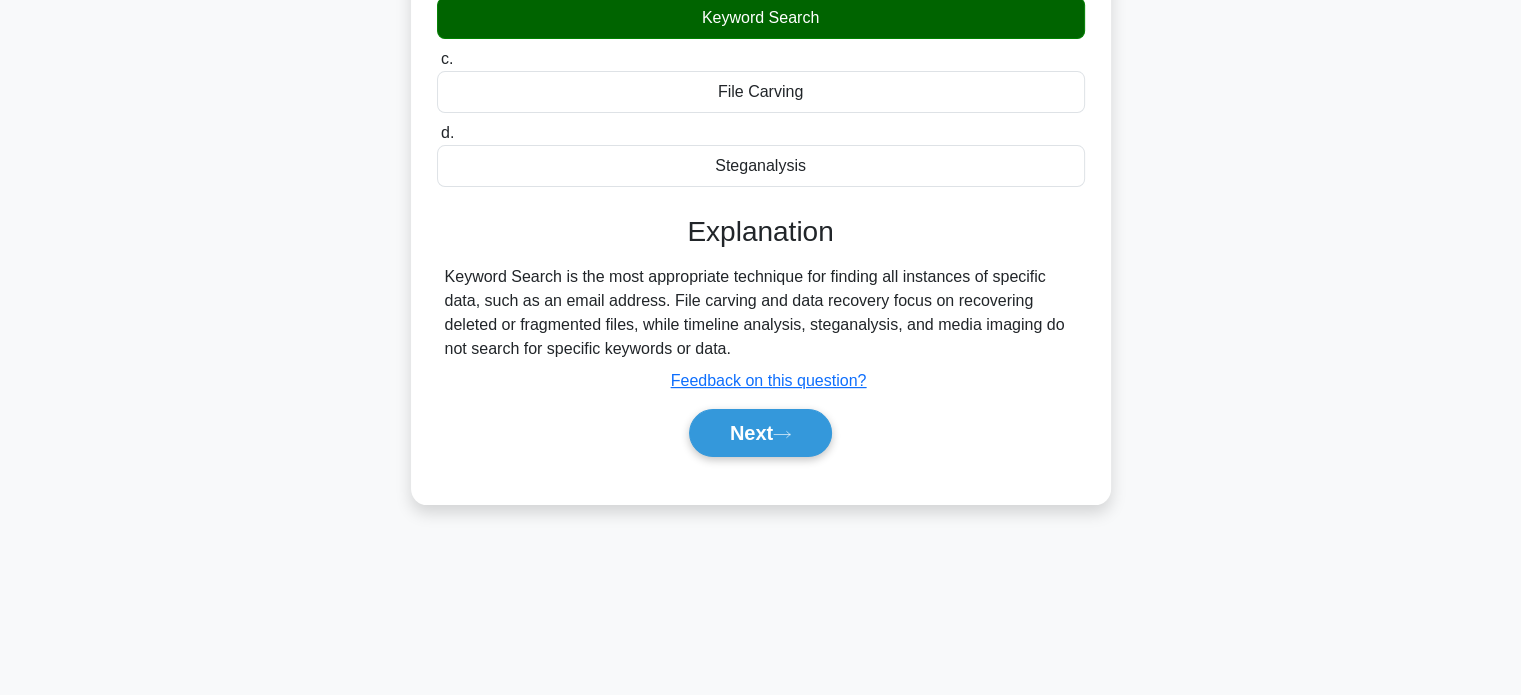 scroll, scrollTop: 385, scrollLeft: 0, axis: vertical 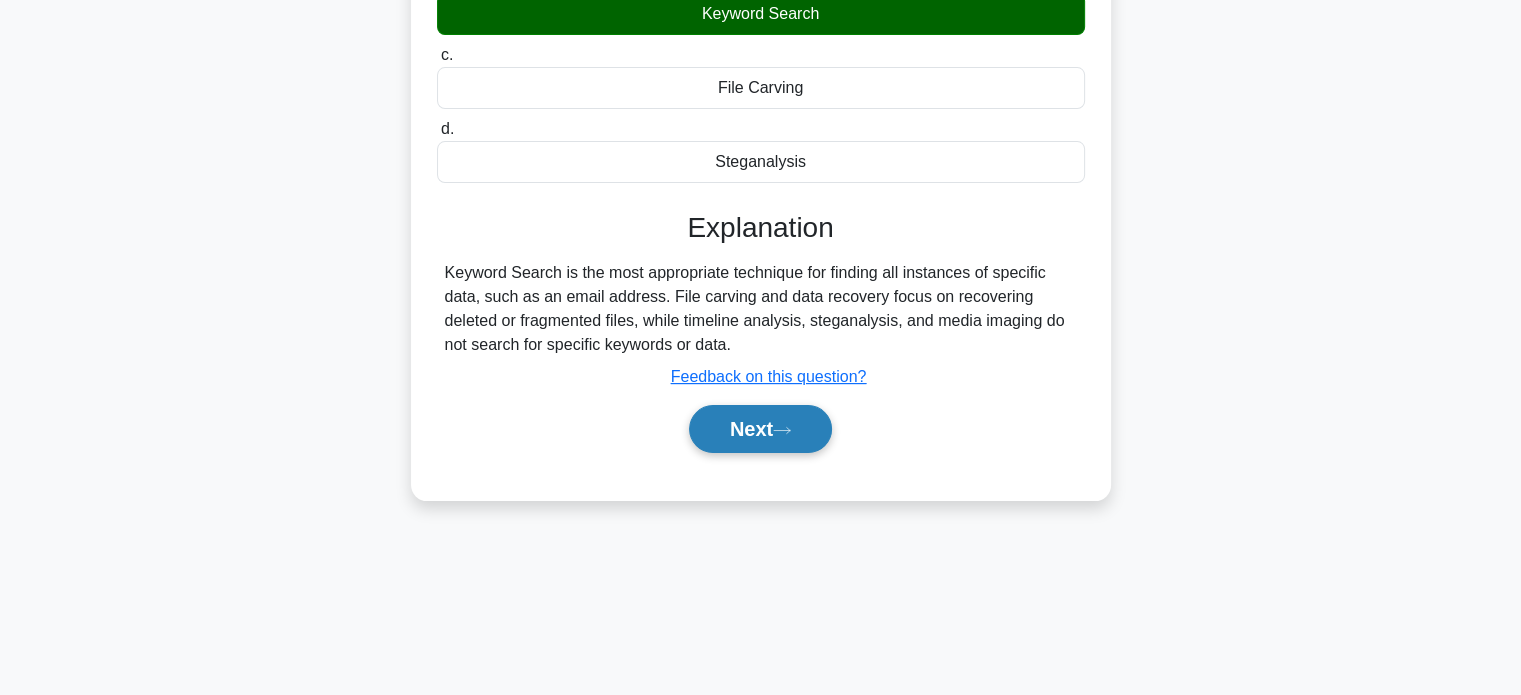 click on "Next" at bounding box center [760, 429] 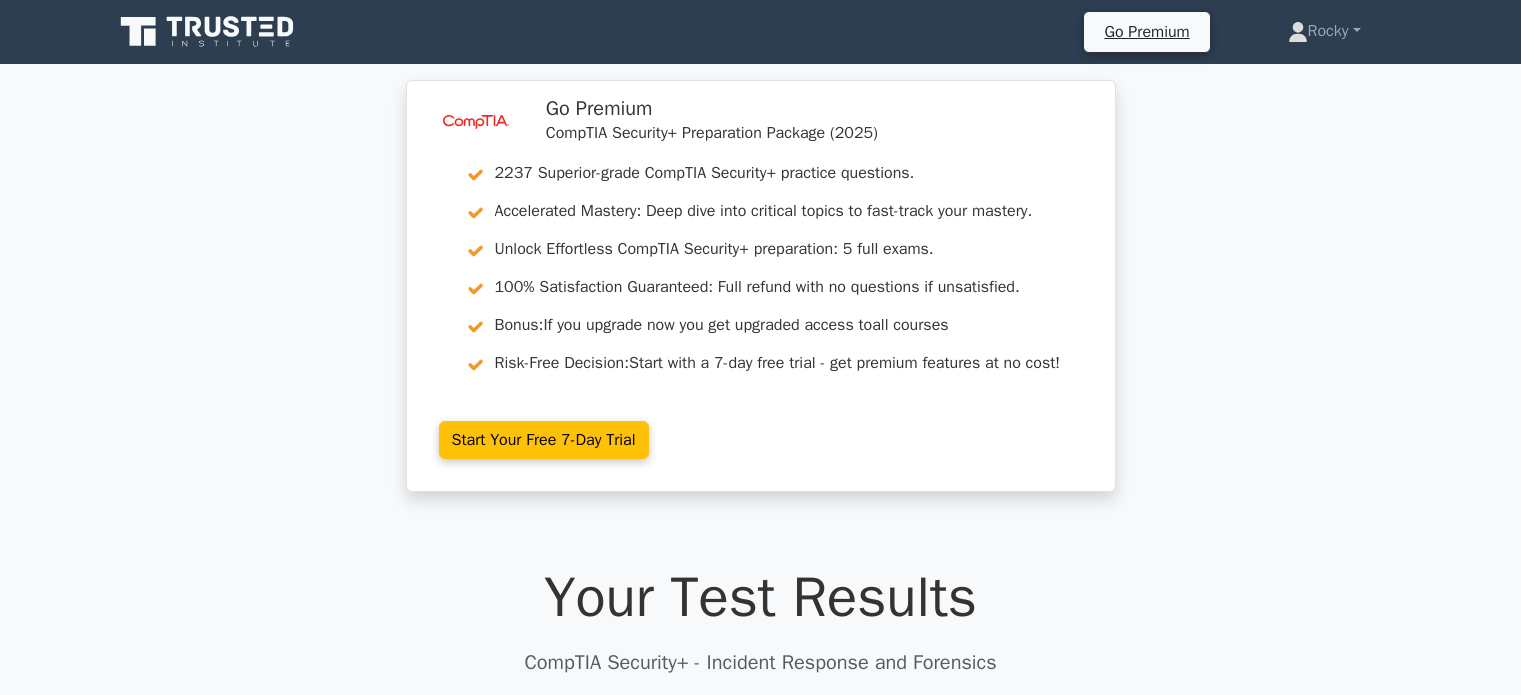 scroll, scrollTop: 0, scrollLeft: 0, axis: both 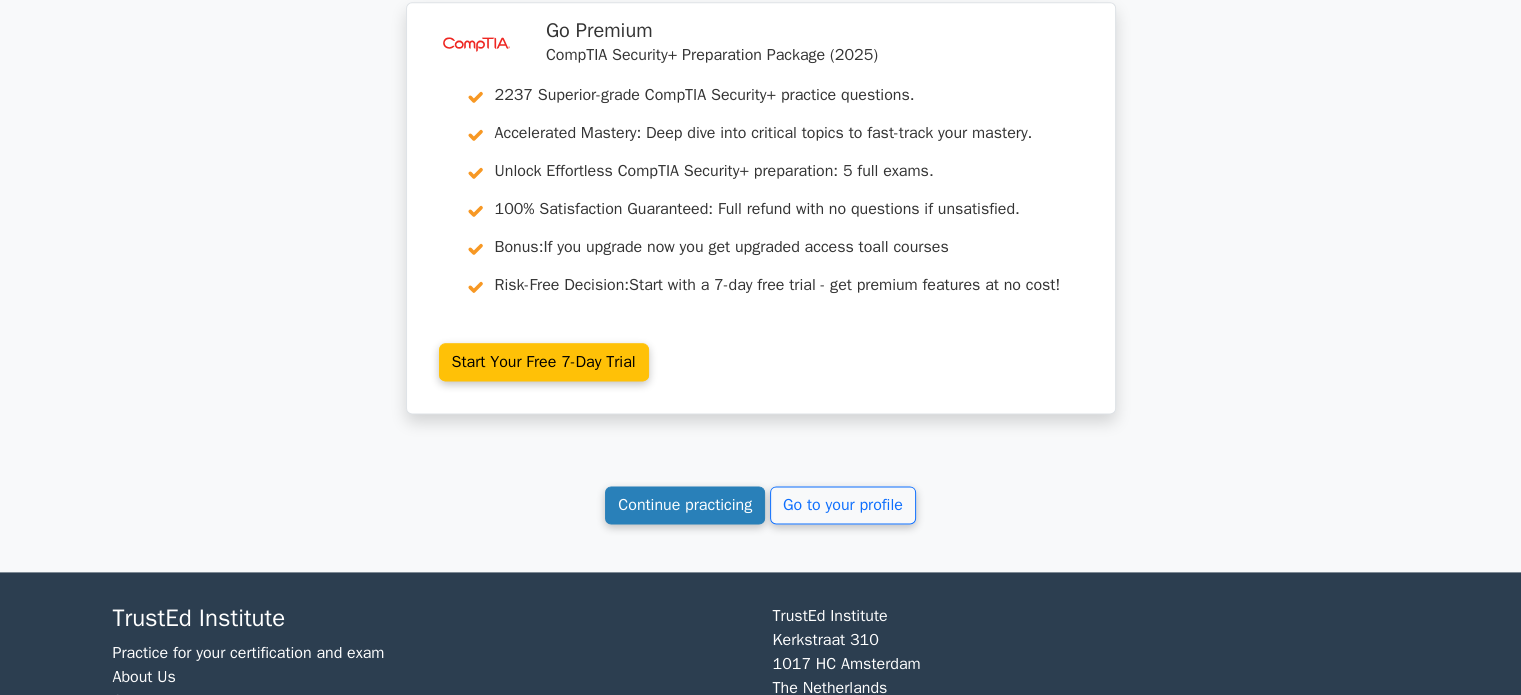 click on "Continue practicing" at bounding box center (685, 505) 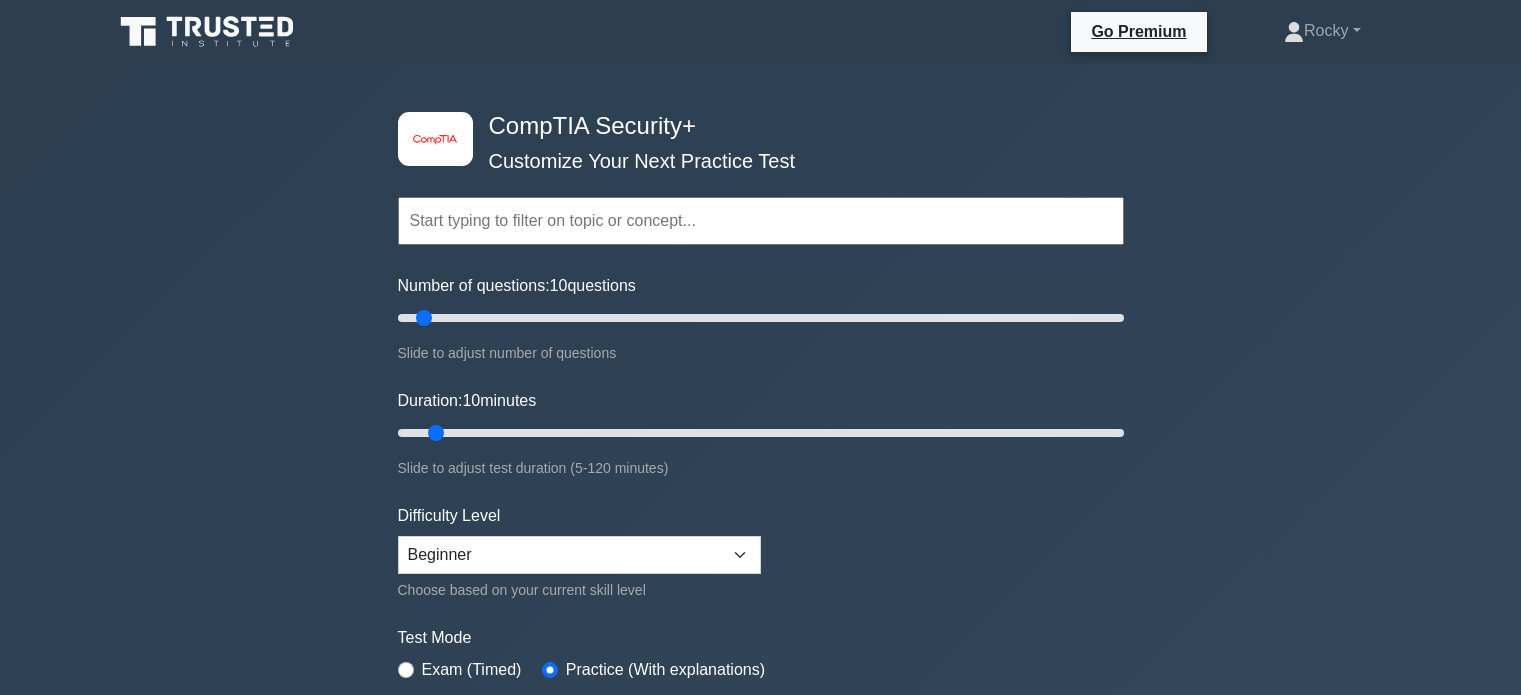 scroll, scrollTop: 0, scrollLeft: 0, axis: both 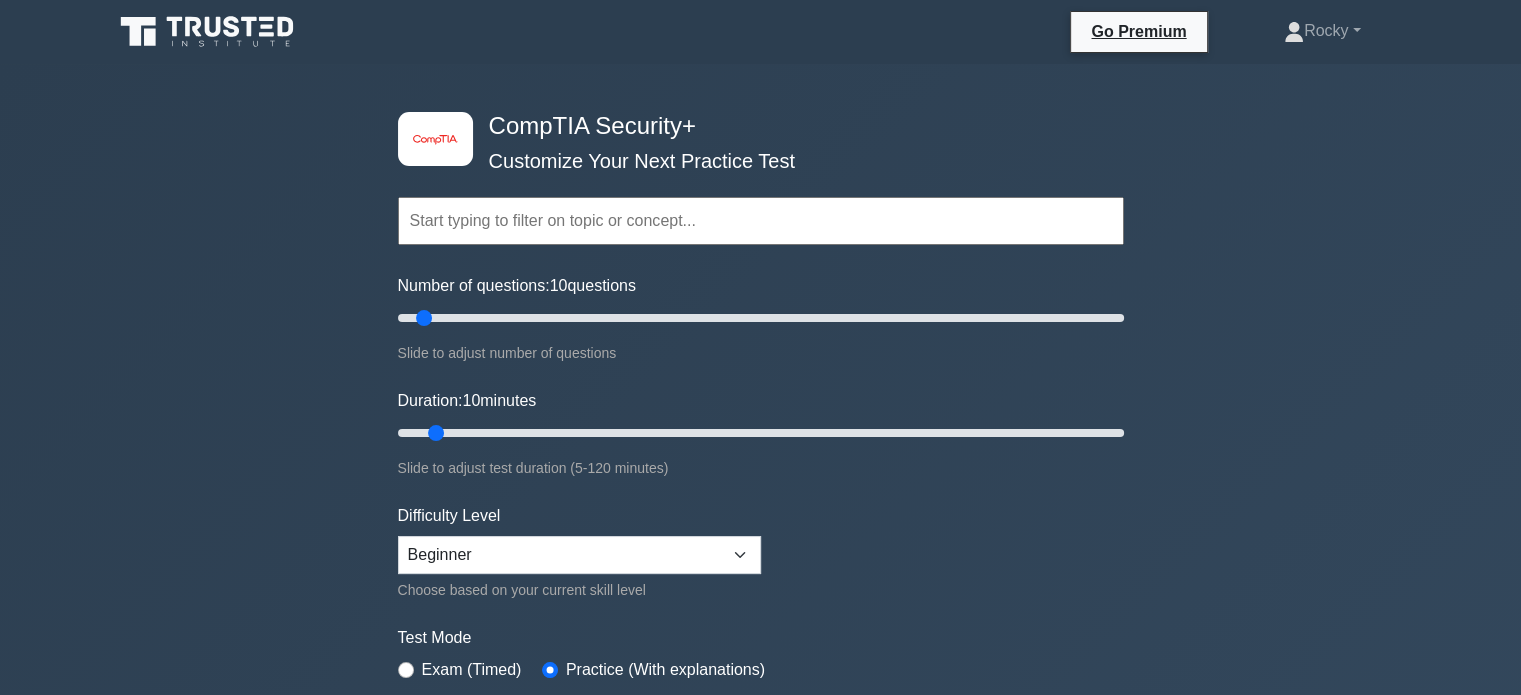 click at bounding box center [761, 221] 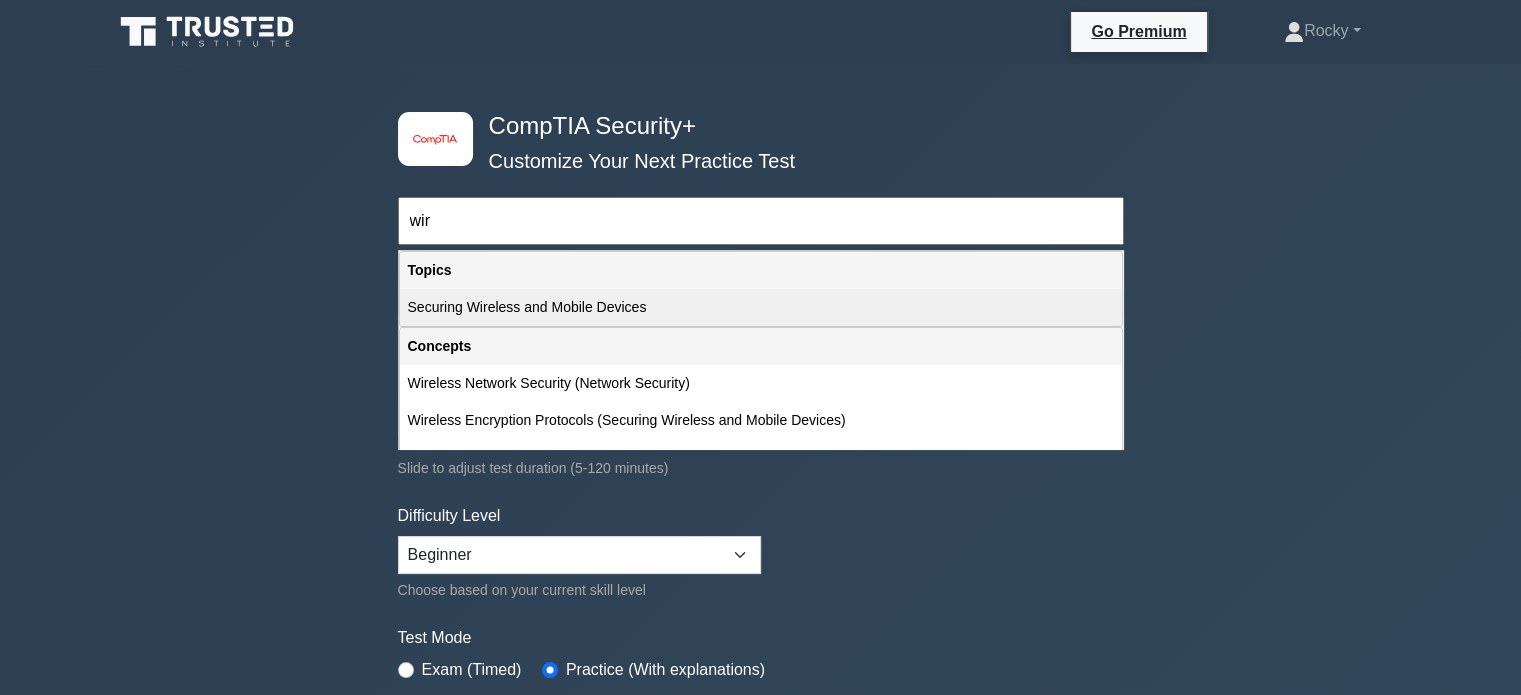 click on "Securing Wireless and Mobile Devices" at bounding box center [761, 307] 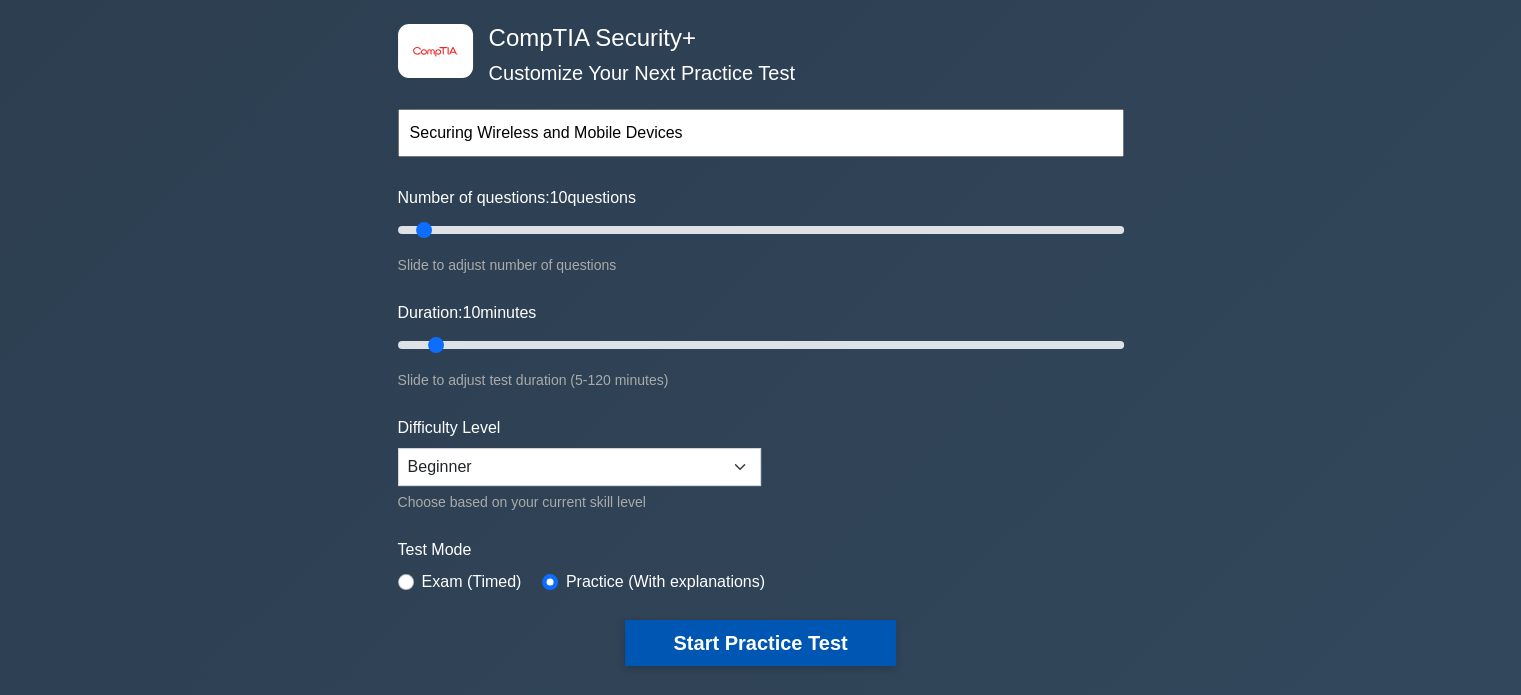 scroll, scrollTop: 300, scrollLeft: 0, axis: vertical 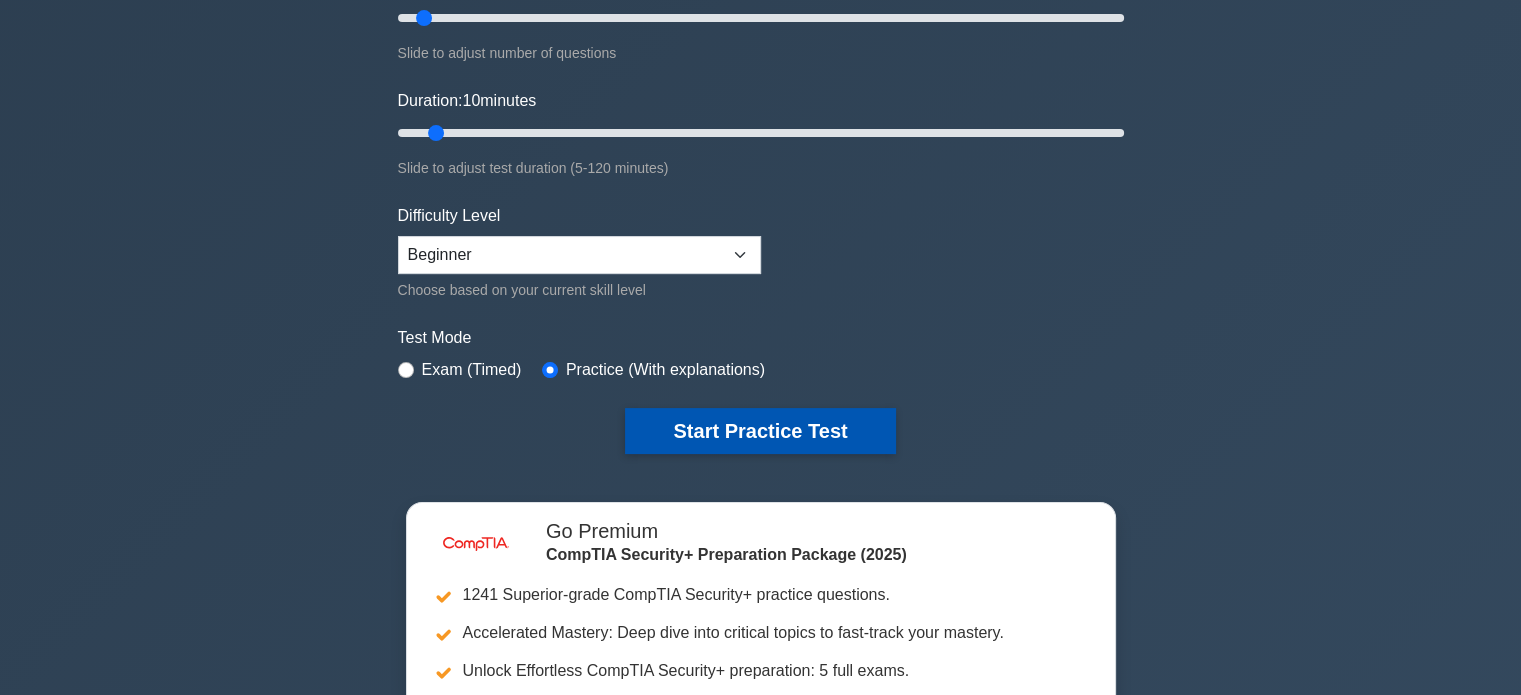 click on "Start Practice Test" at bounding box center (760, 431) 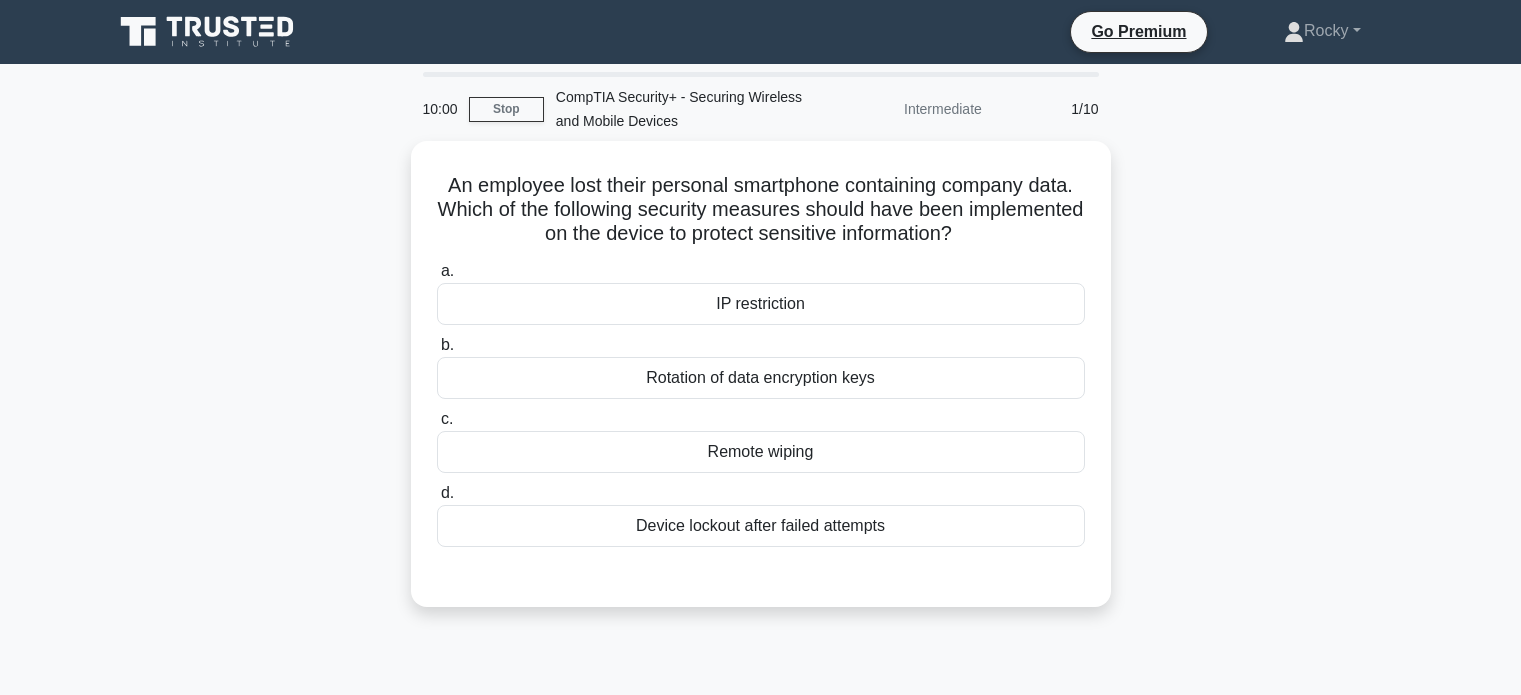 scroll, scrollTop: 0, scrollLeft: 0, axis: both 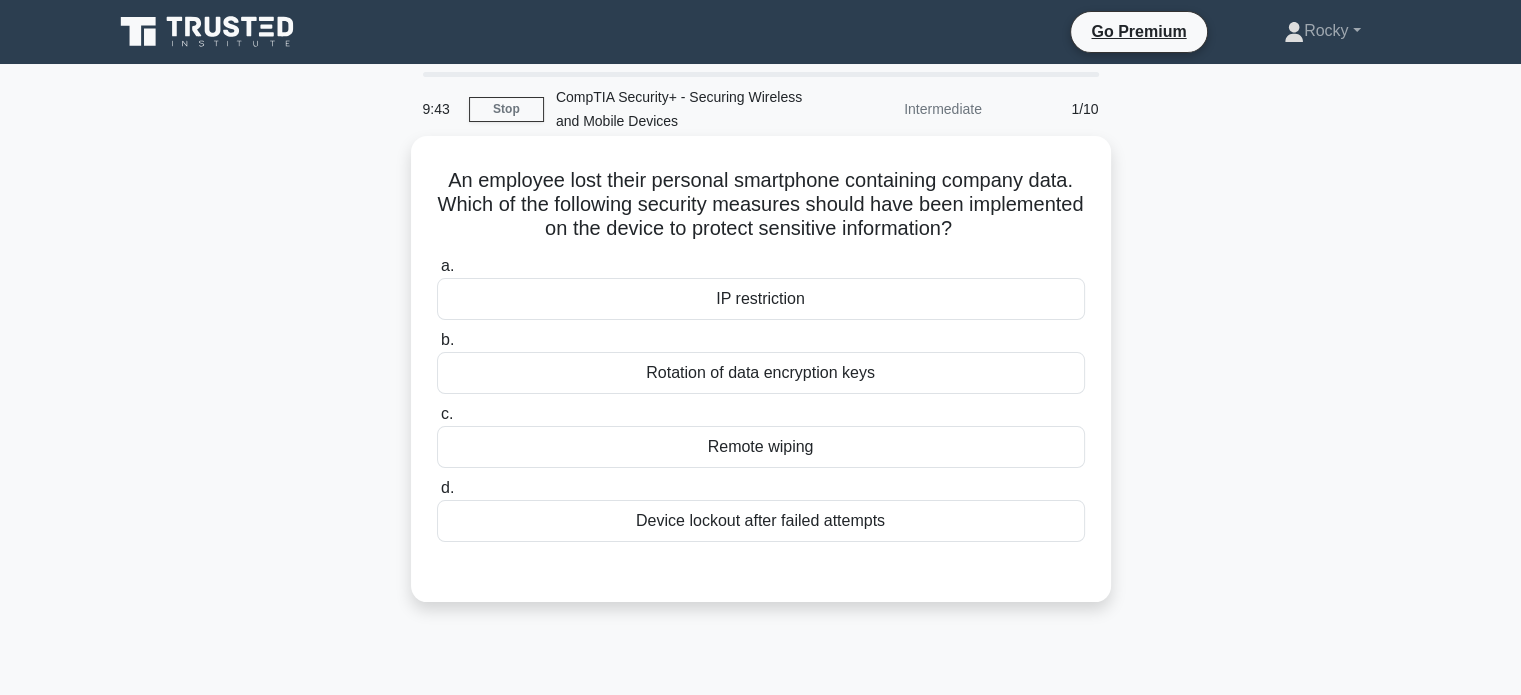 click on "Device lockout after failed attempts" at bounding box center [761, 521] 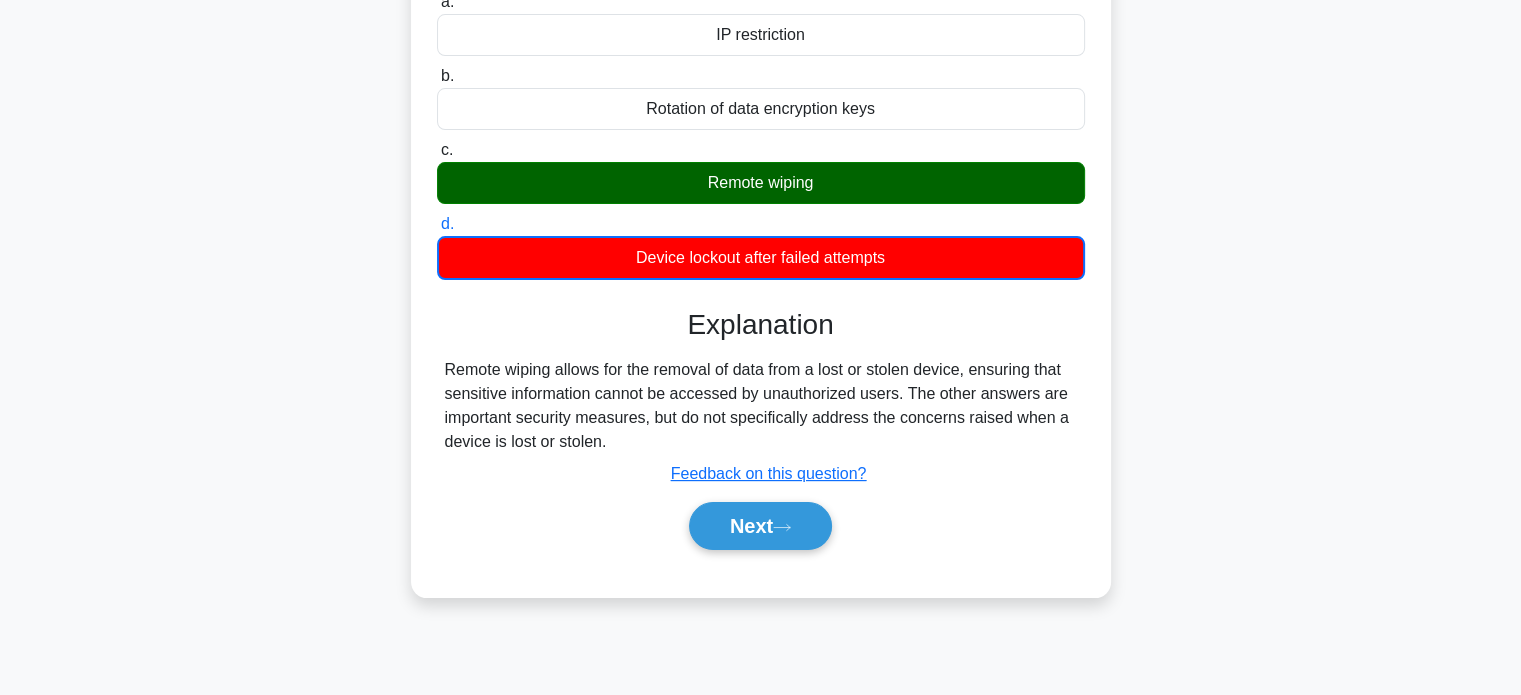 scroll, scrollTop: 300, scrollLeft: 0, axis: vertical 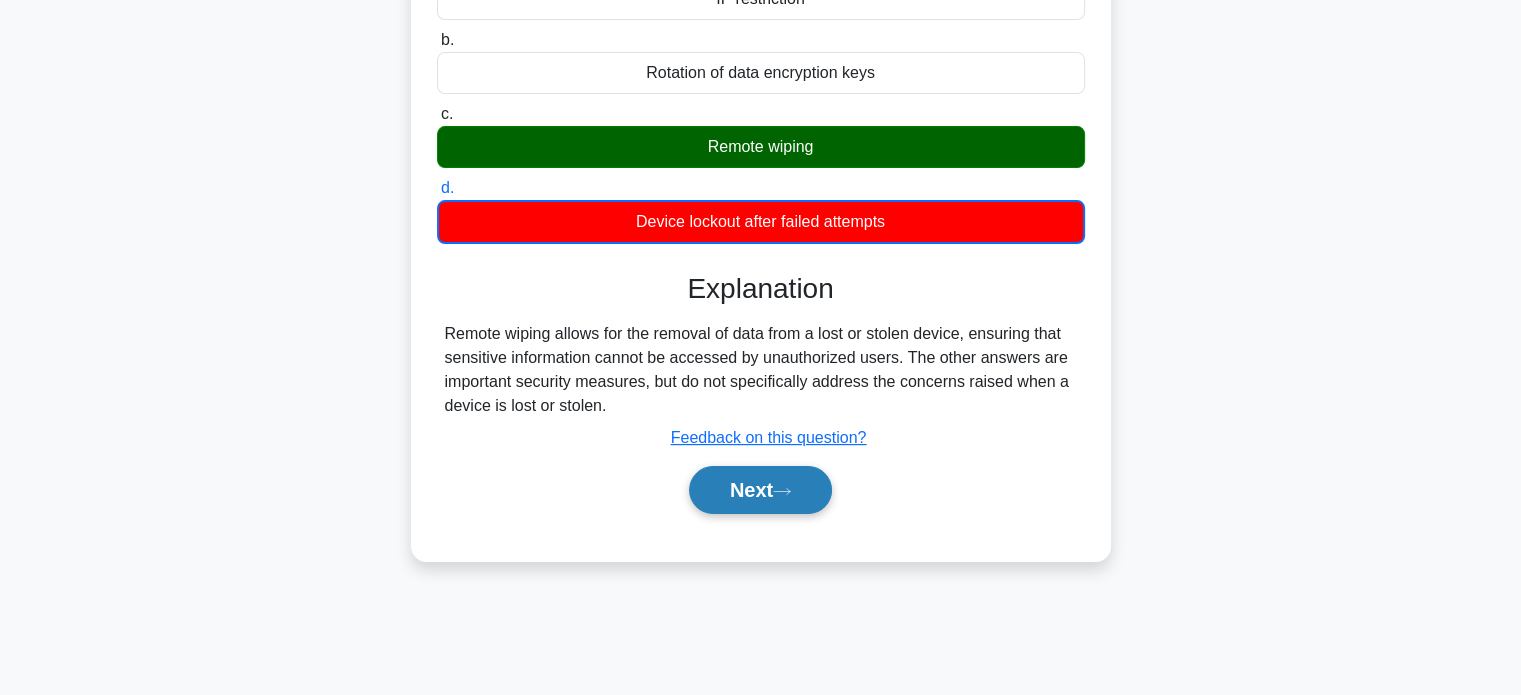 click on "Next" at bounding box center (760, 490) 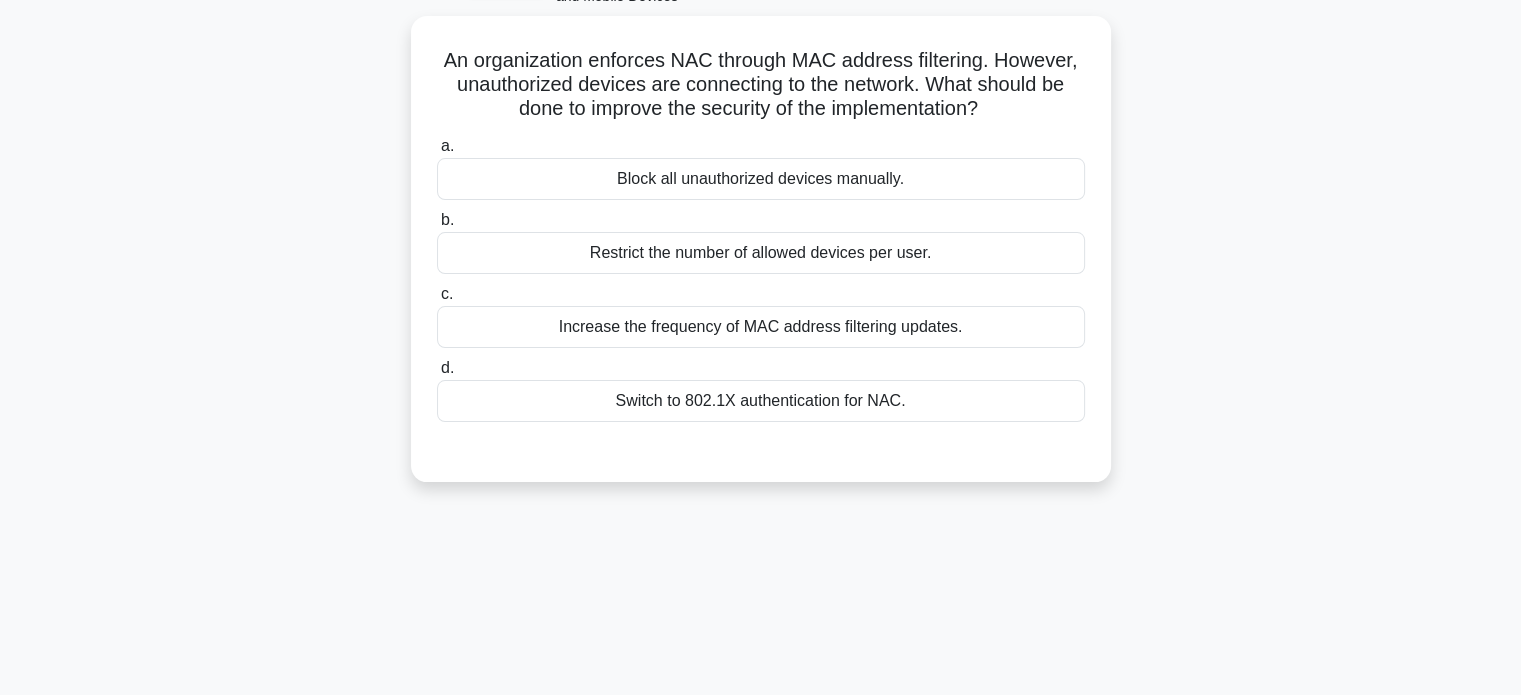 scroll, scrollTop: 0, scrollLeft: 0, axis: both 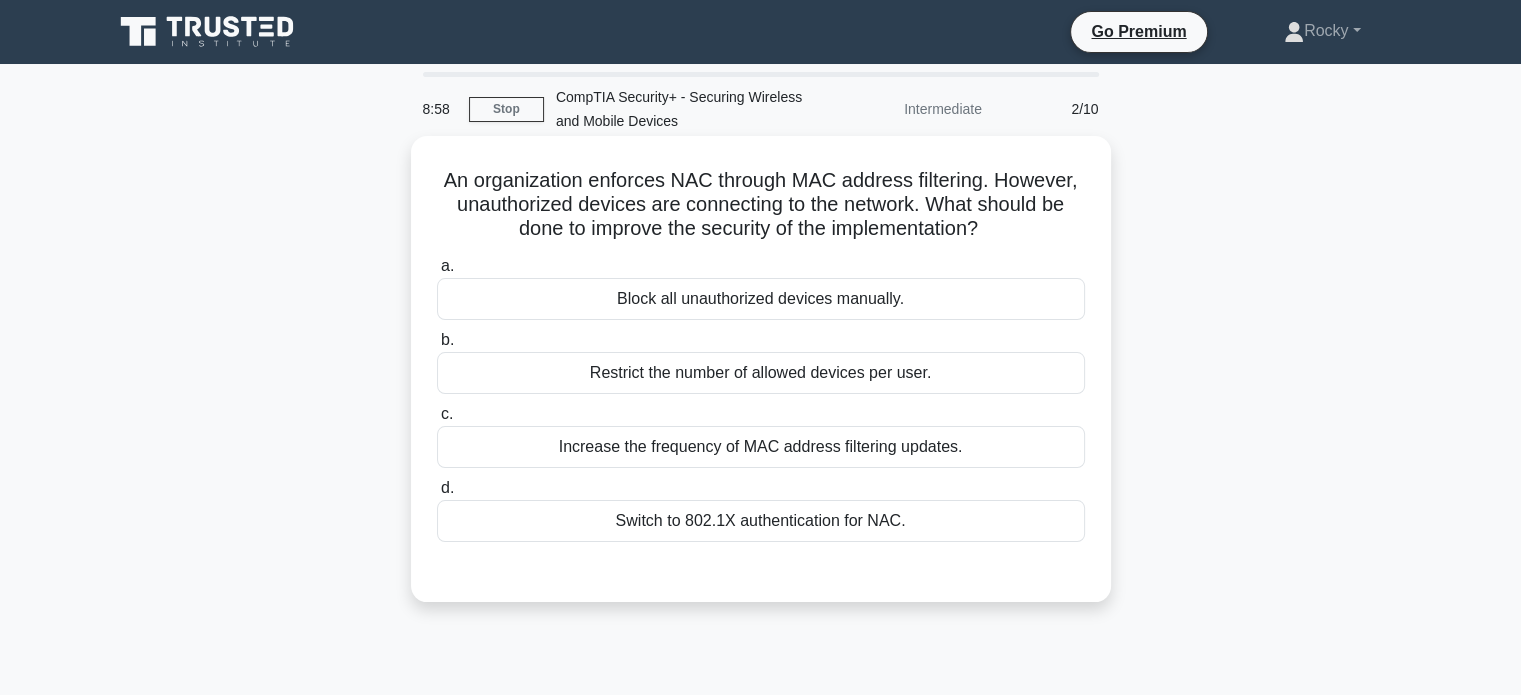 click on "Switch to 802.1X authentication for NAC." at bounding box center [761, 521] 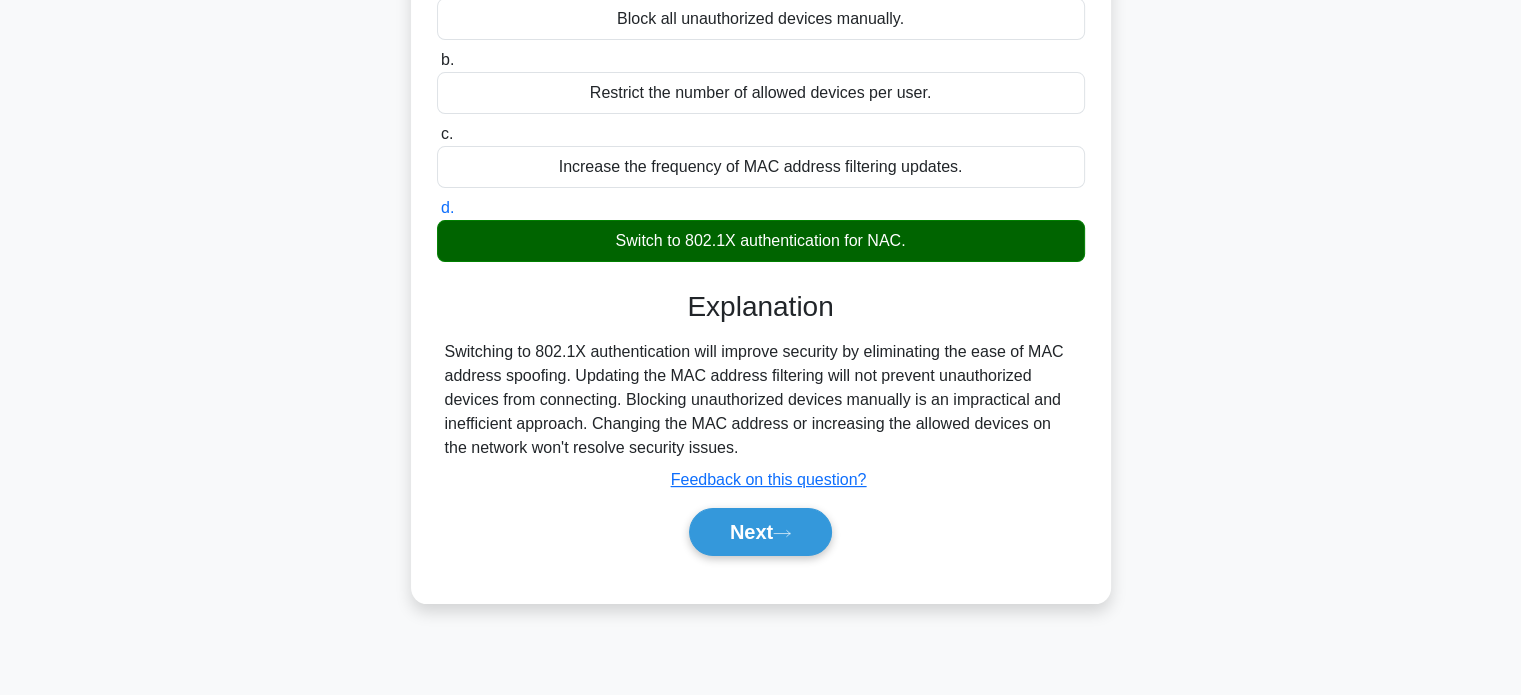 scroll, scrollTop: 300, scrollLeft: 0, axis: vertical 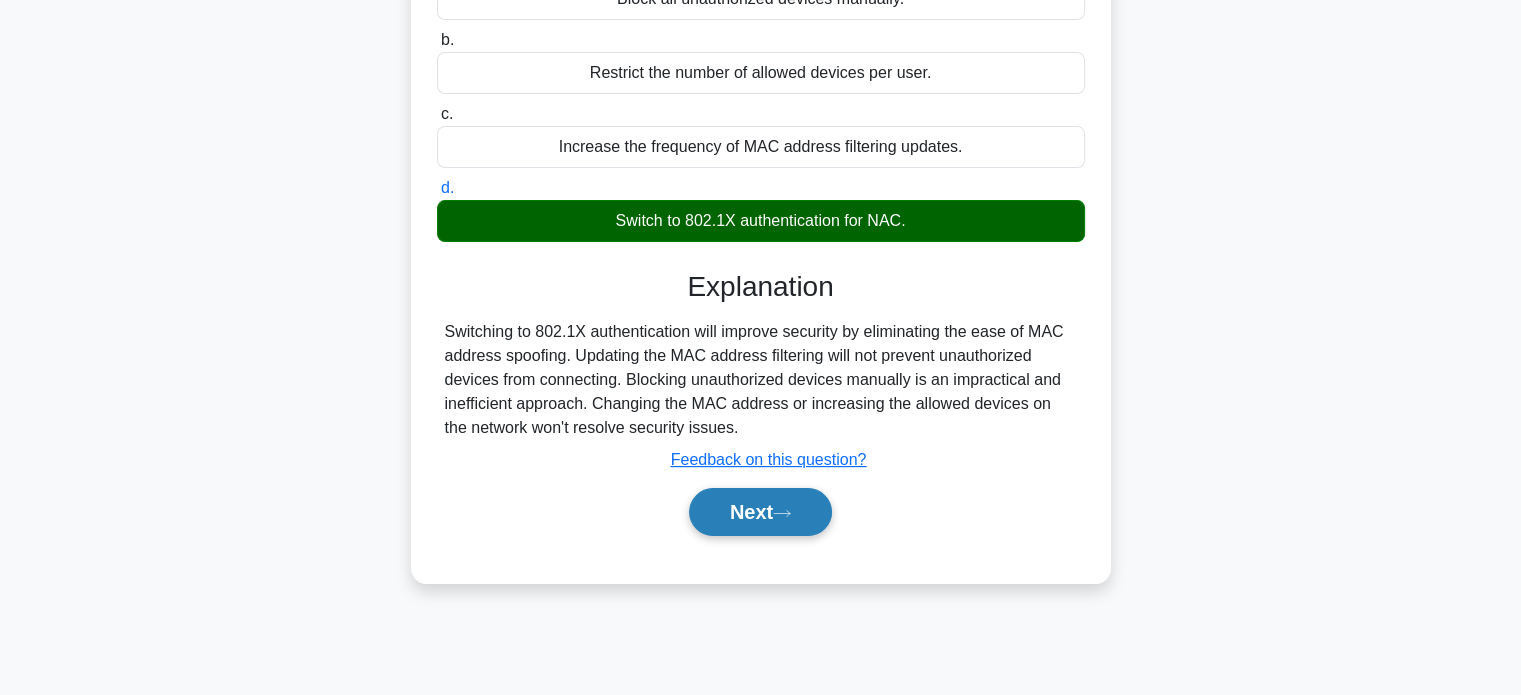click on "Next" at bounding box center [760, 512] 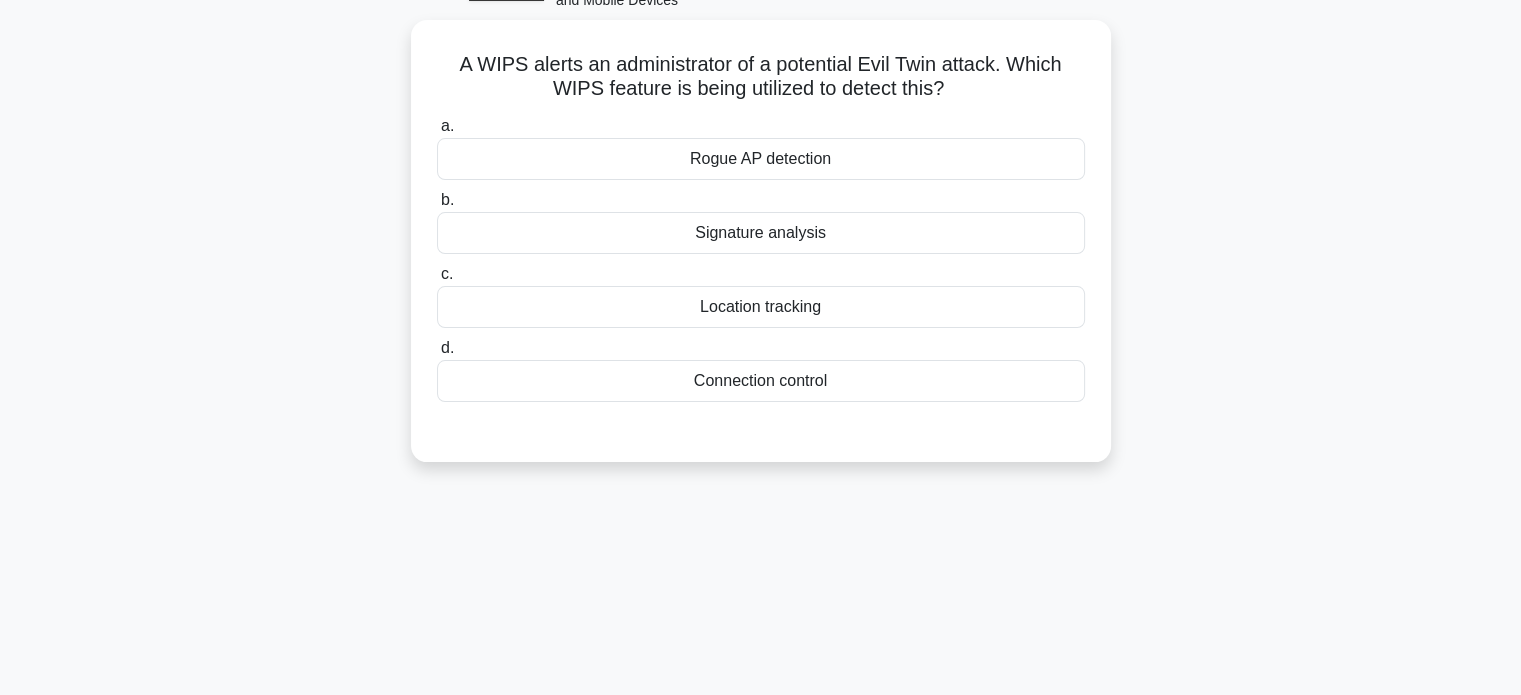scroll, scrollTop: 0, scrollLeft: 0, axis: both 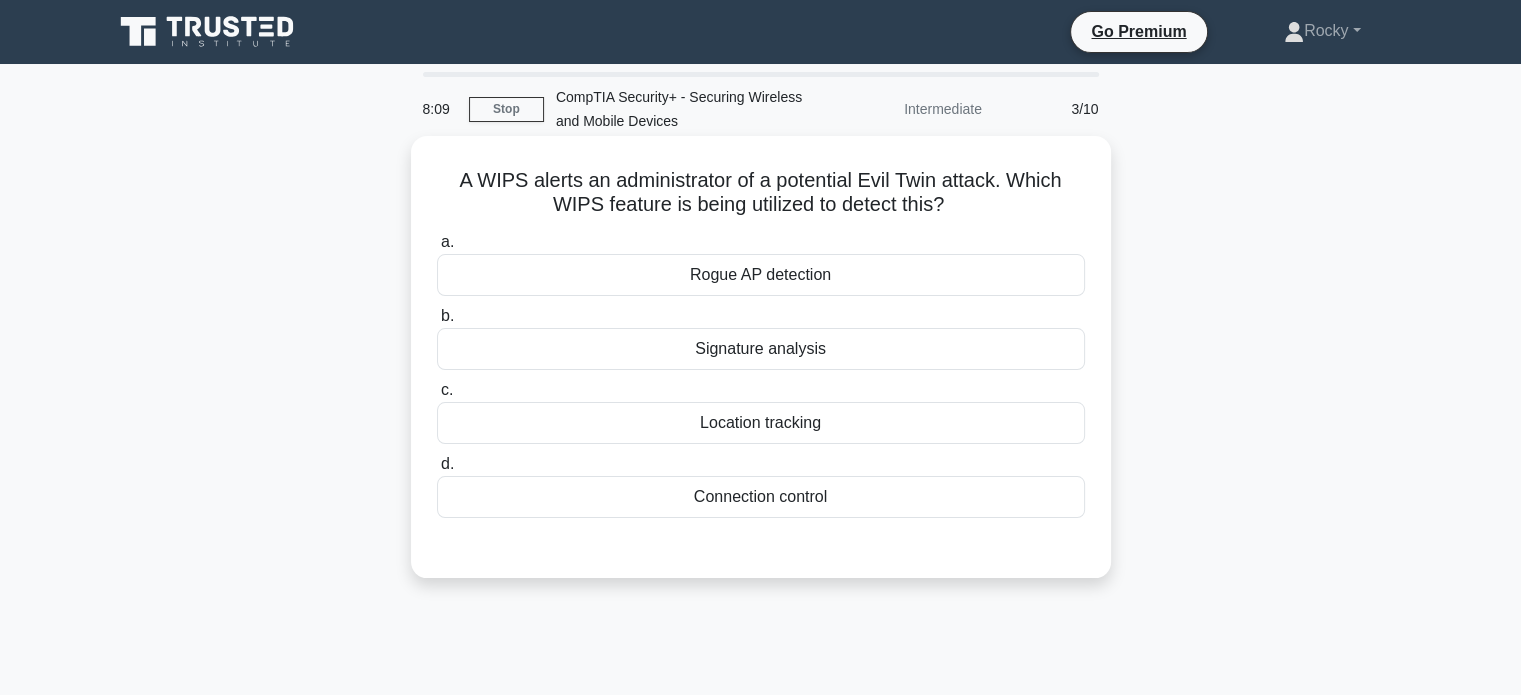click on "Signature analysis" at bounding box center (761, 349) 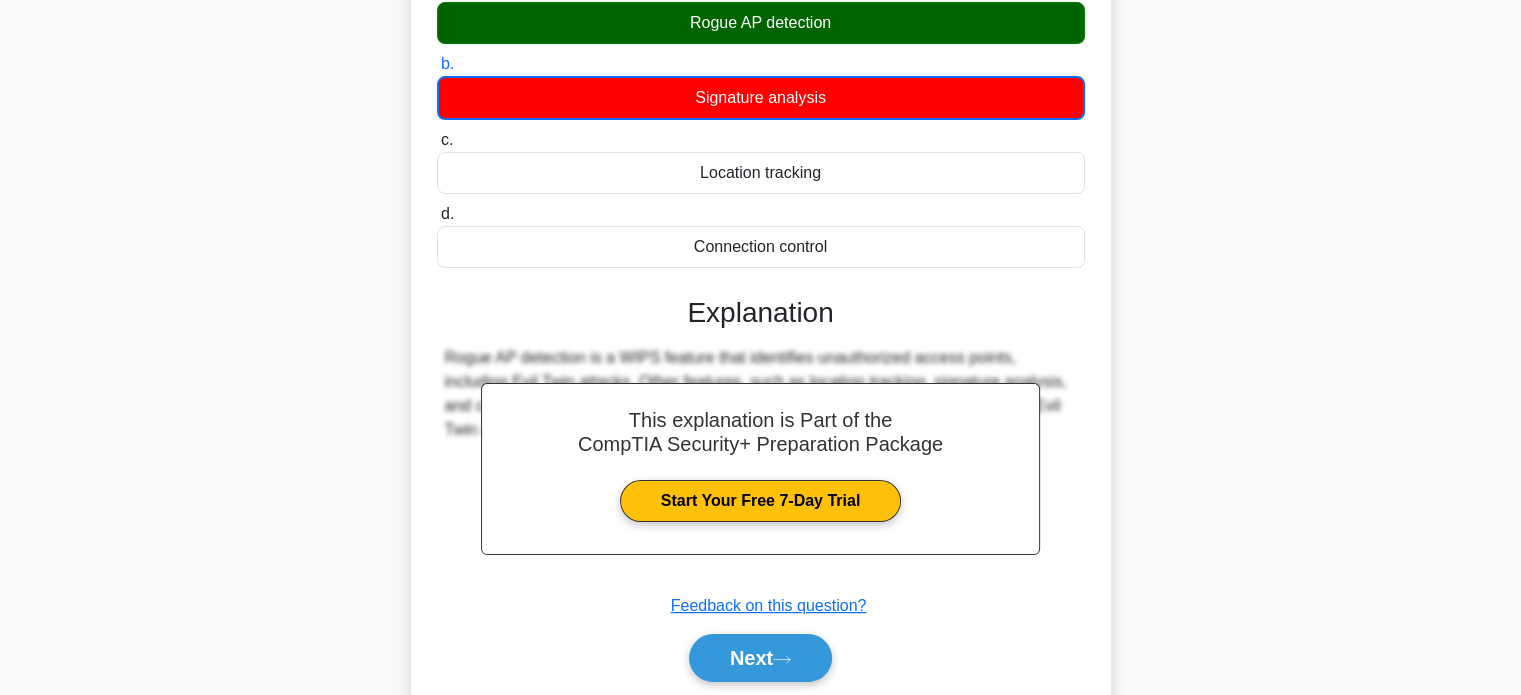 scroll, scrollTop: 300, scrollLeft: 0, axis: vertical 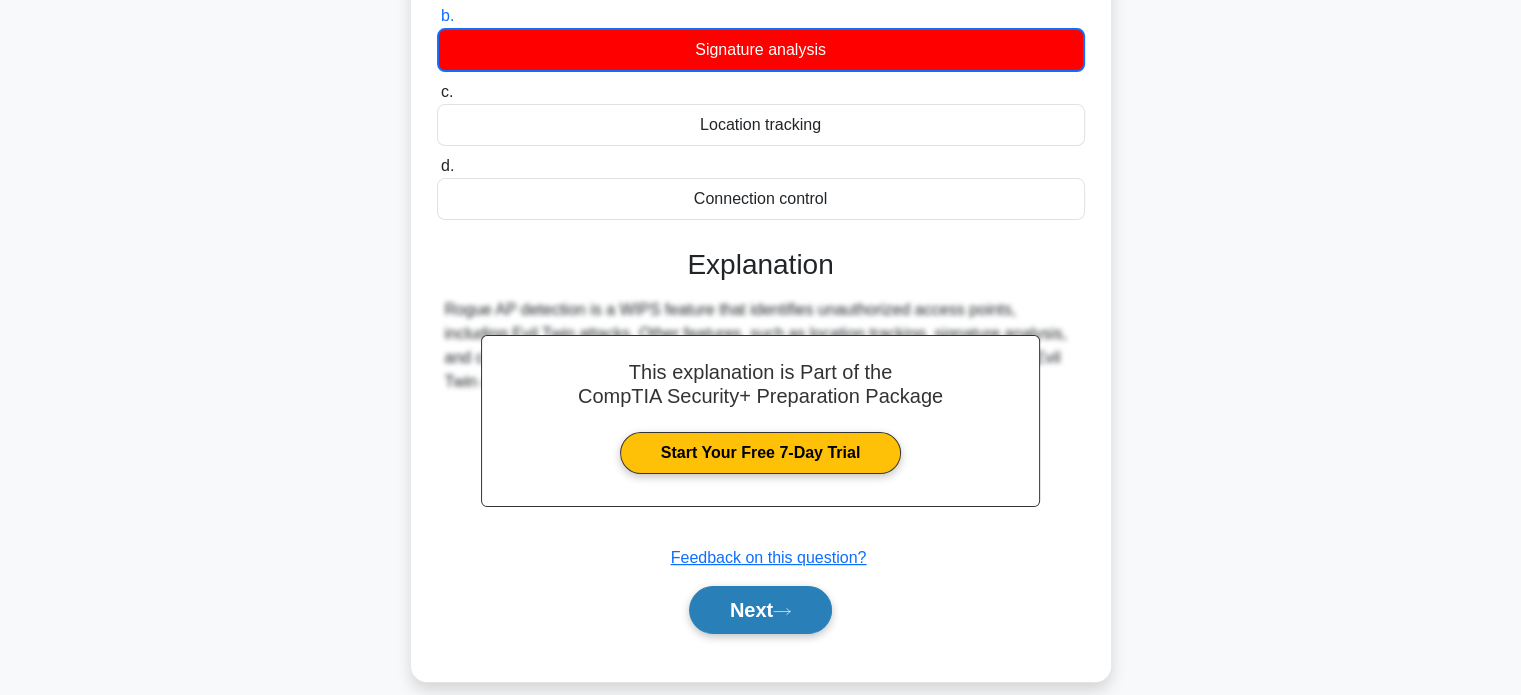 click on "Next" at bounding box center (760, 610) 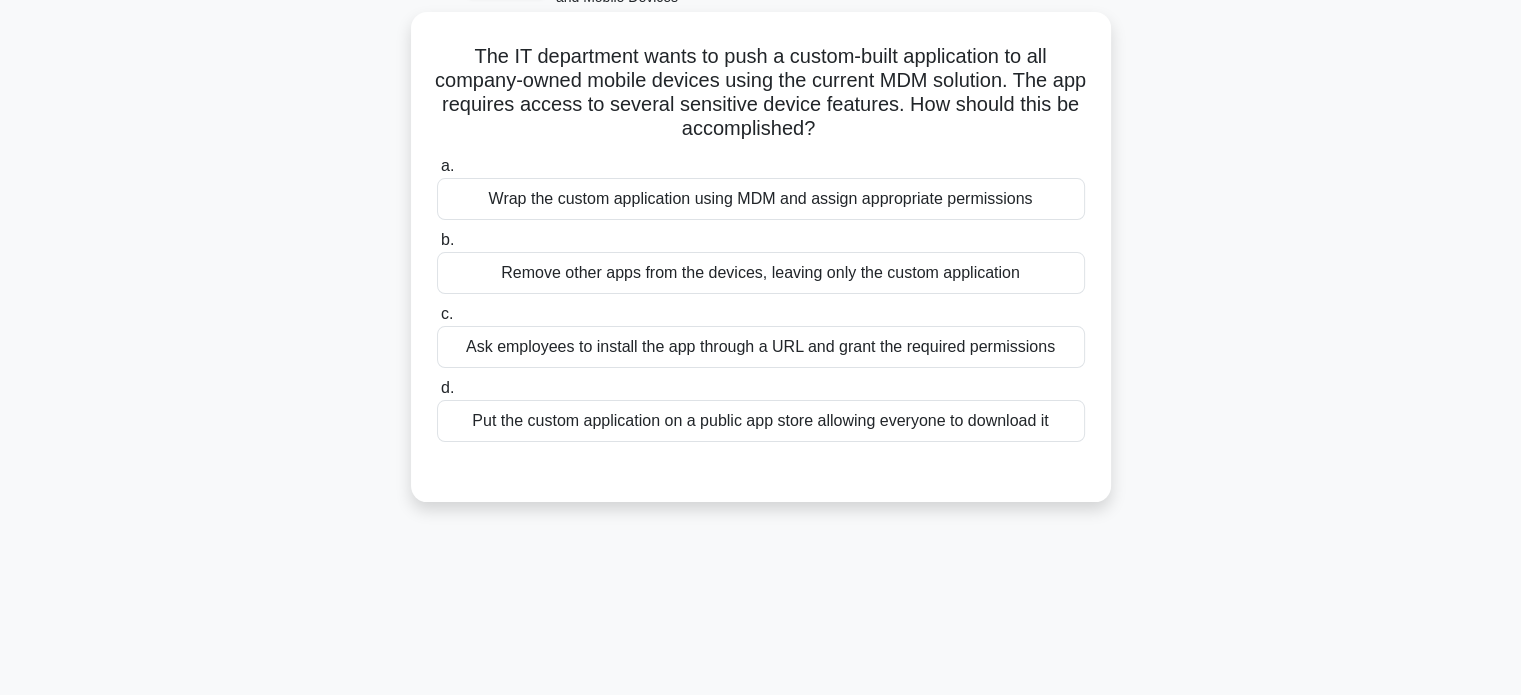 scroll, scrollTop: 0, scrollLeft: 0, axis: both 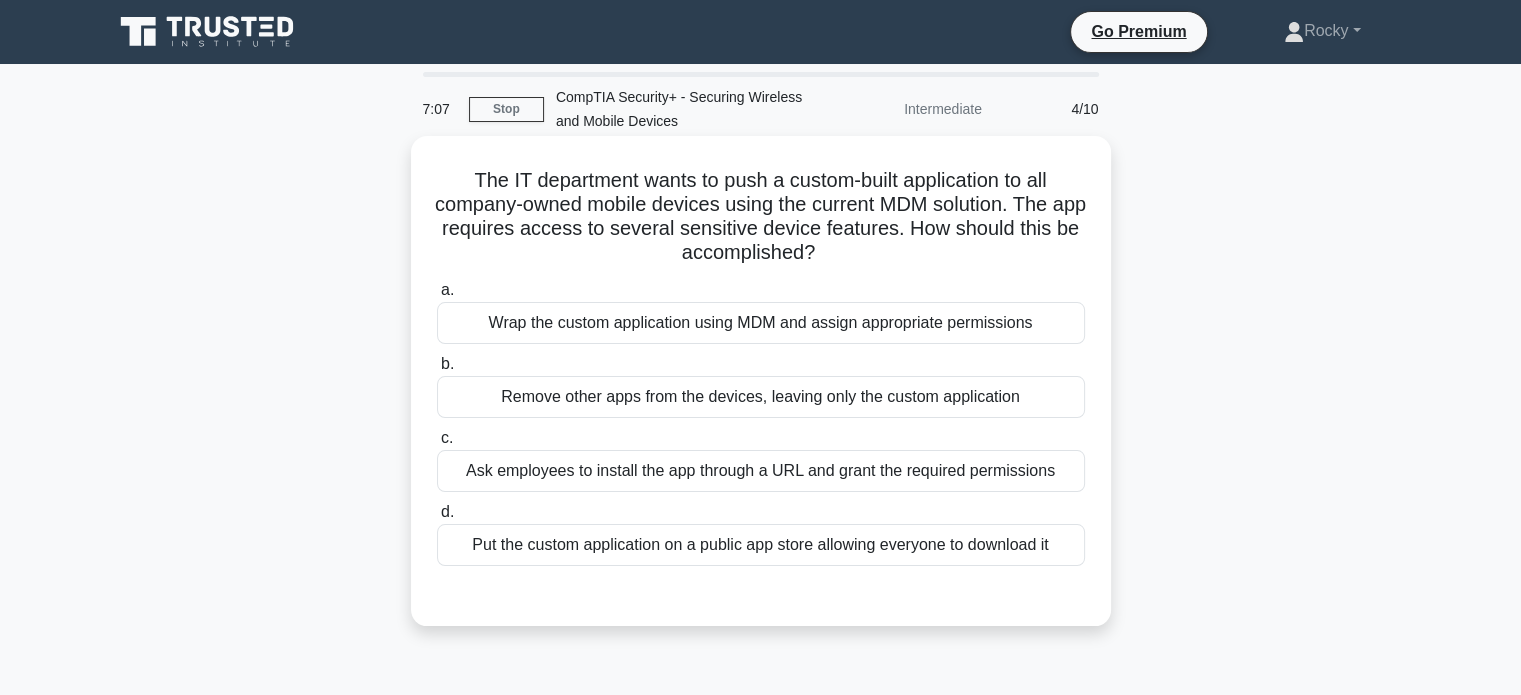 click on "Wrap the custom application using MDM and assign appropriate permissions" at bounding box center (761, 323) 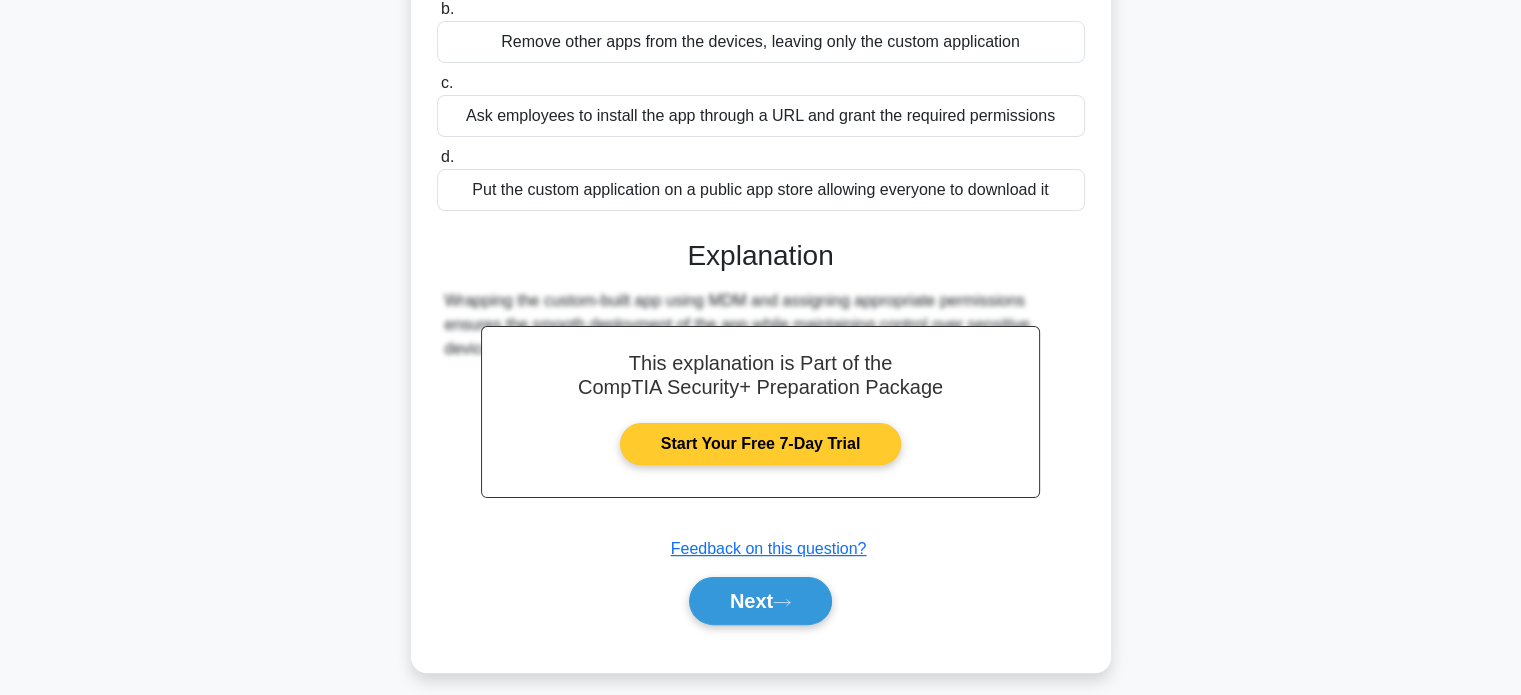 scroll, scrollTop: 385, scrollLeft: 0, axis: vertical 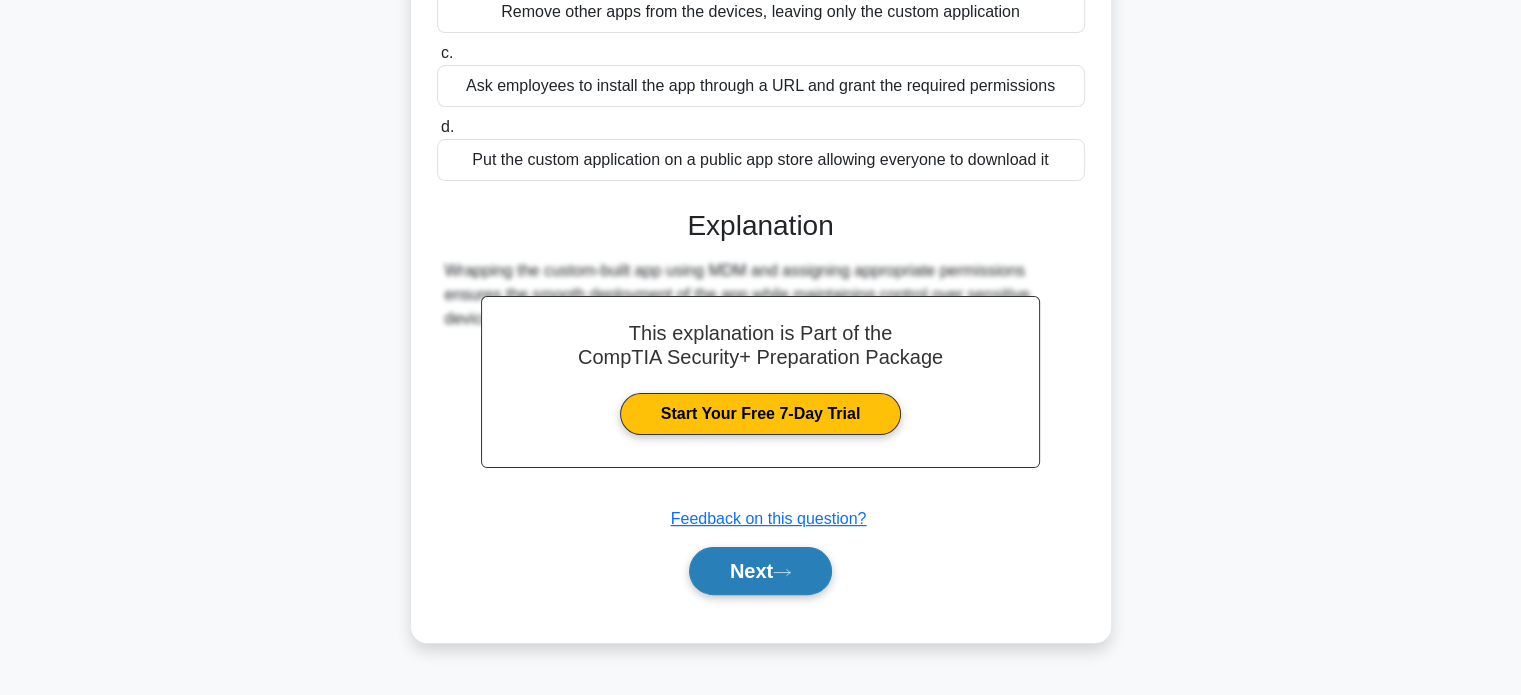 click on "Next" at bounding box center [760, 571] 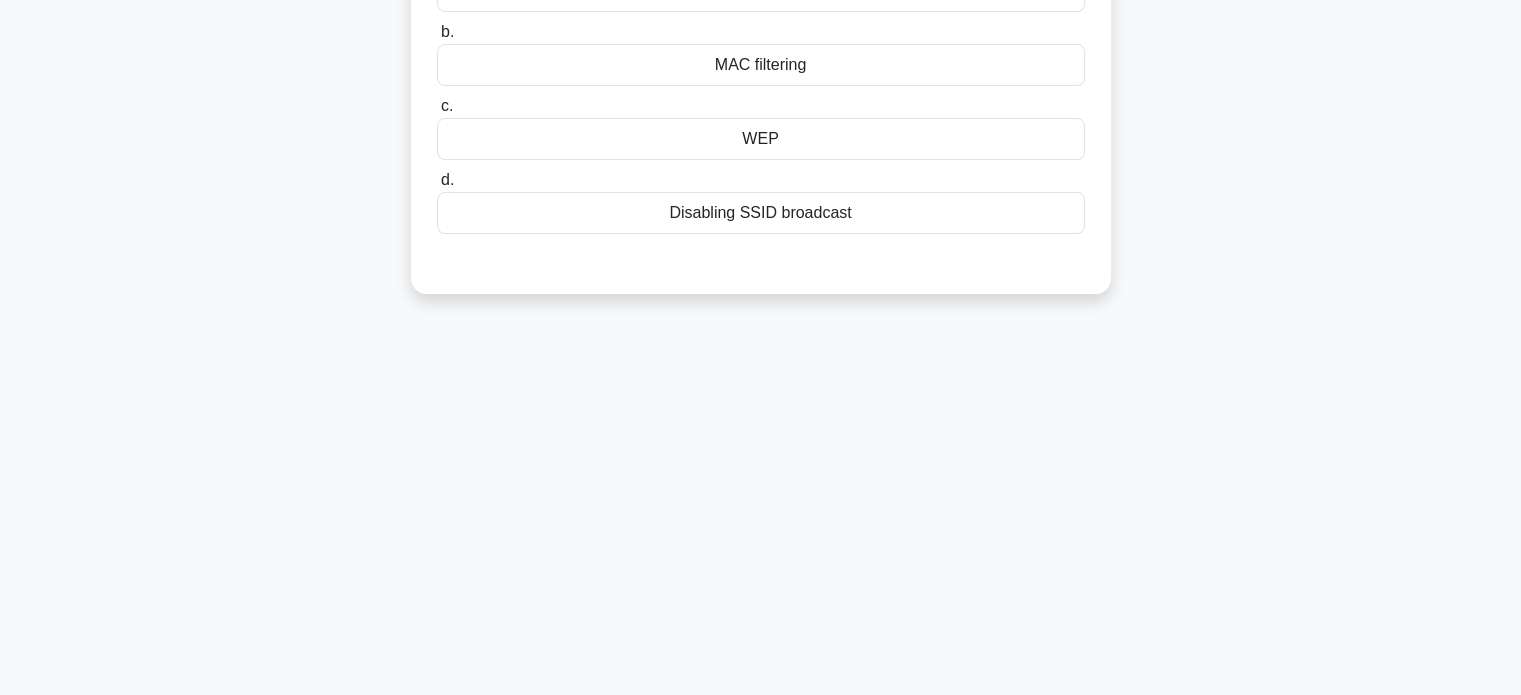 scroll, scrollTop: 0, scrollLeft: 0, axis: both 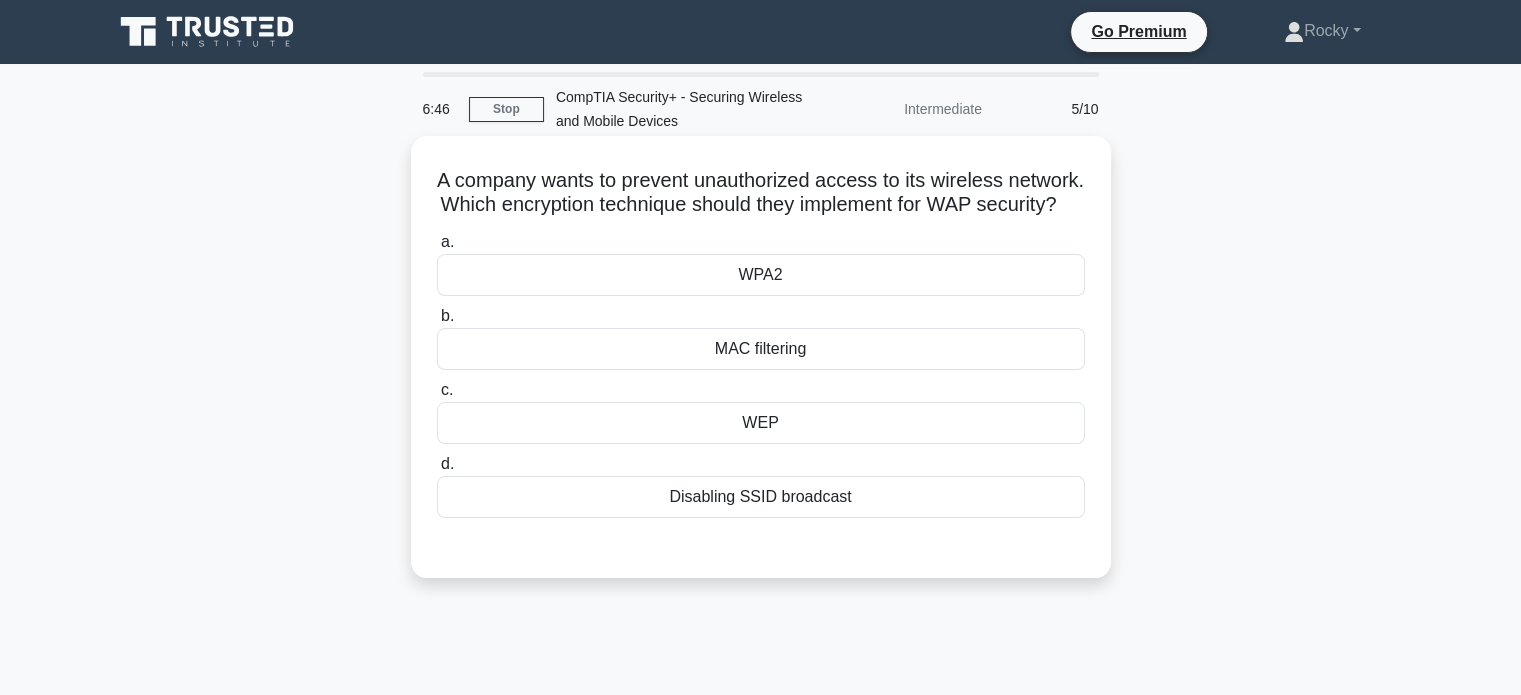 click on "Disabling SSID broadcast" at bounding box center [761, 497] 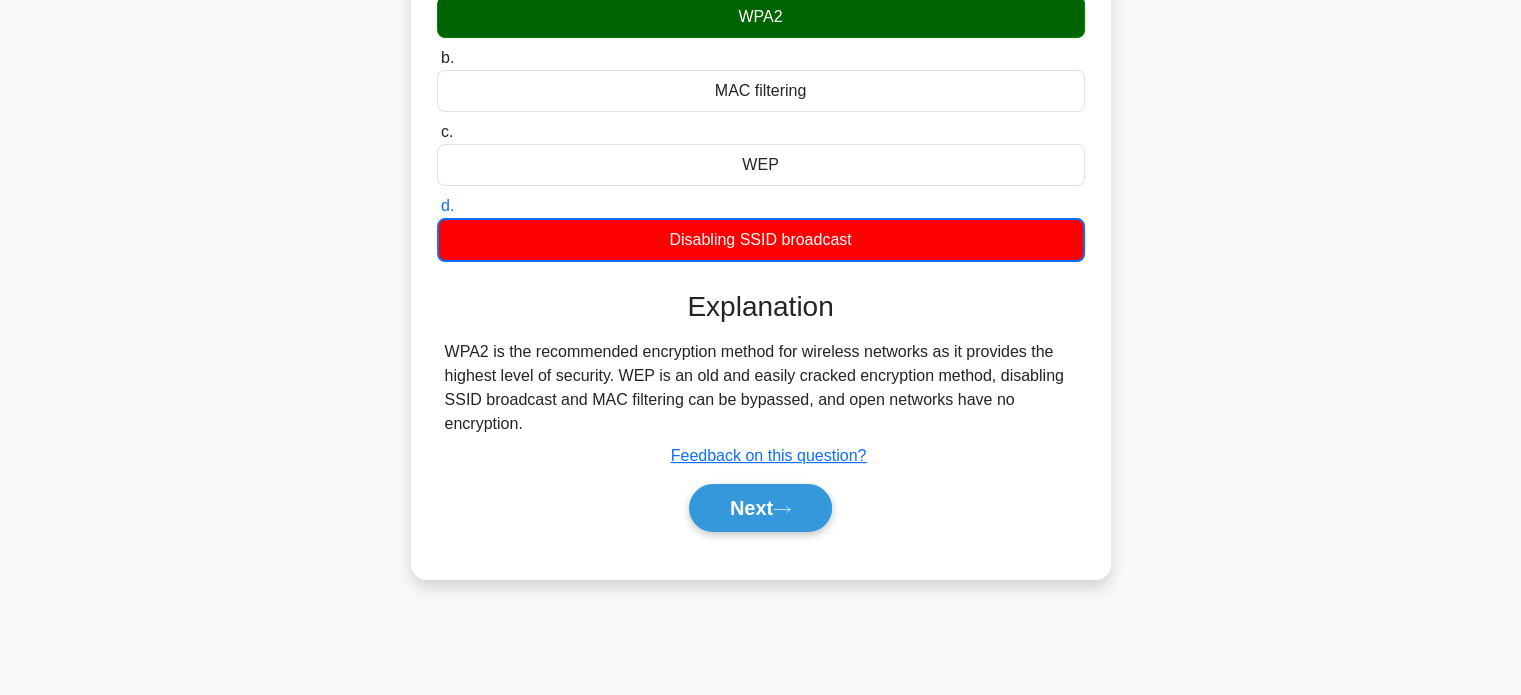 scroll, scrollTop: 300, scrollLeft: 0, axis: vertical 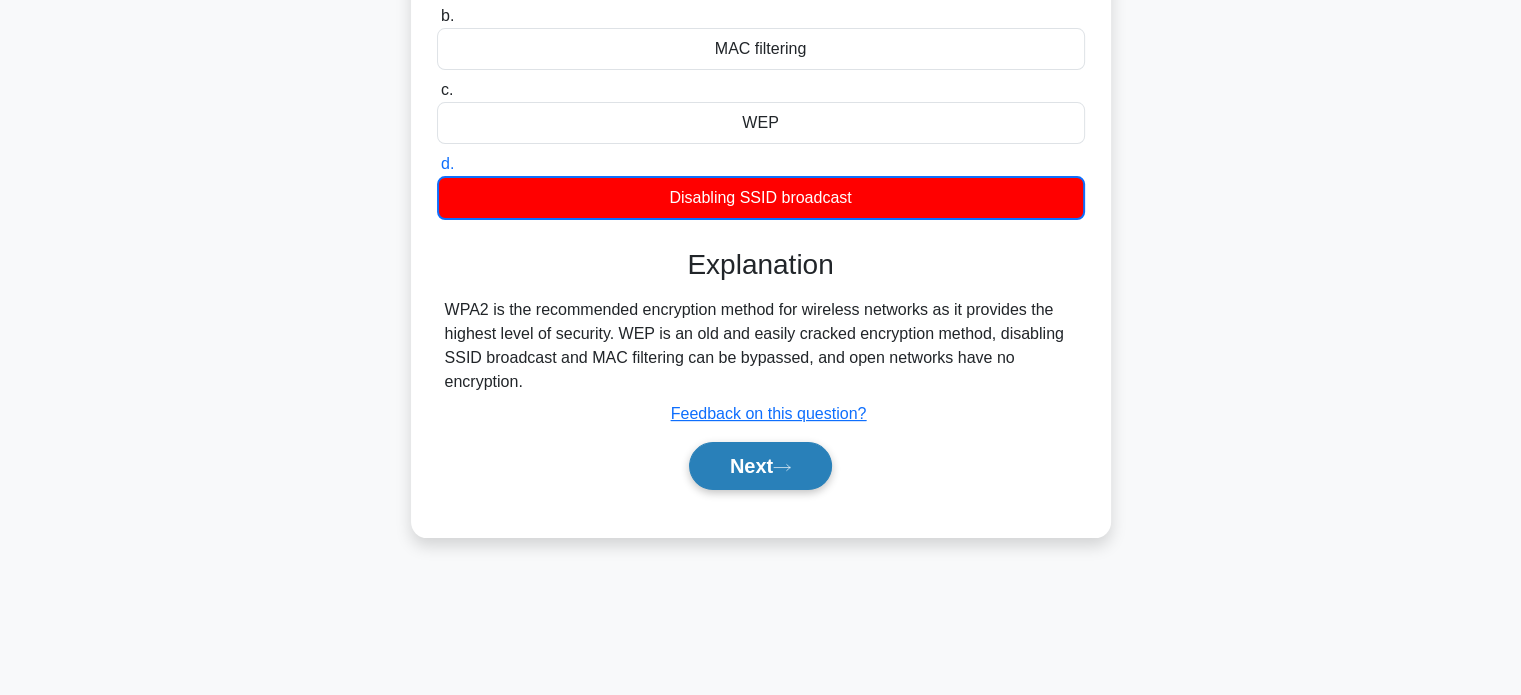 click on "Next" at bounding box center (760, 466) 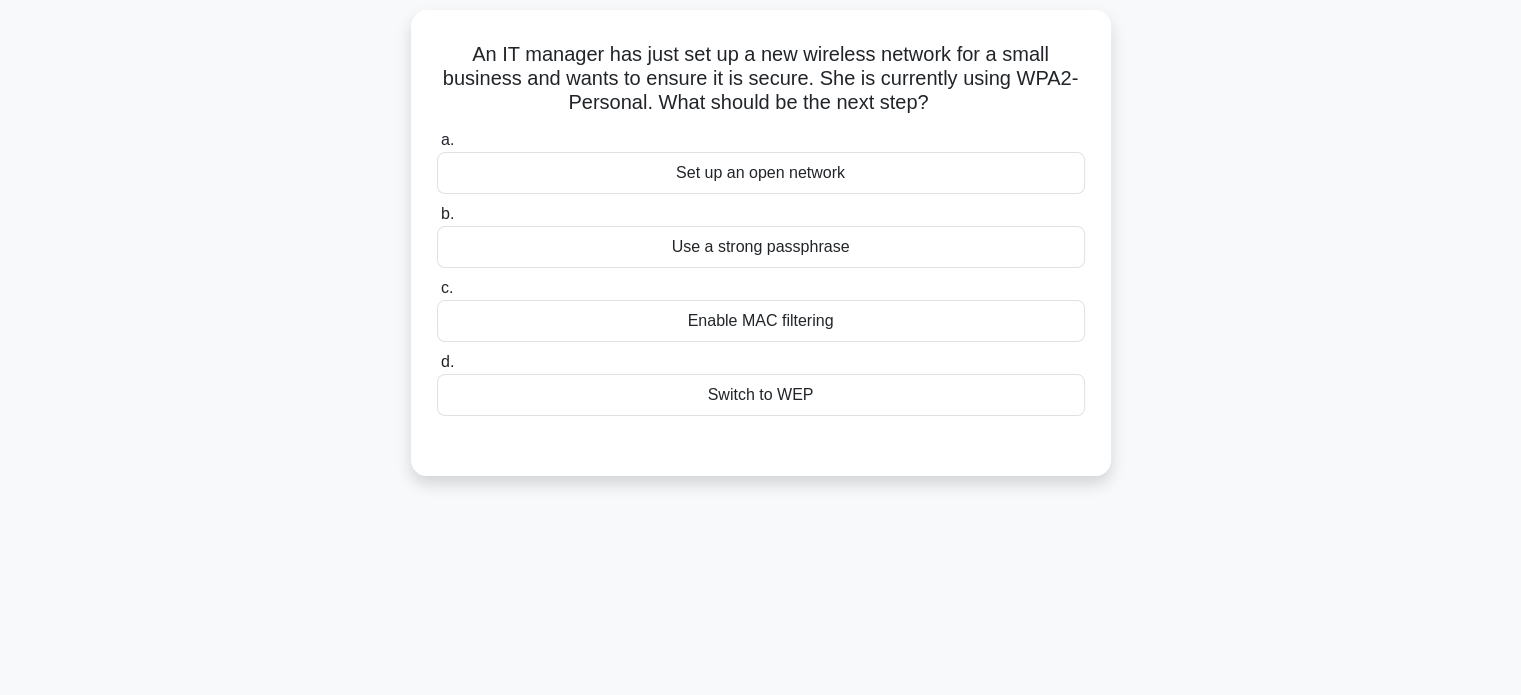 scroll, scrollTop: 0, scrollLeft: 0, axis: both 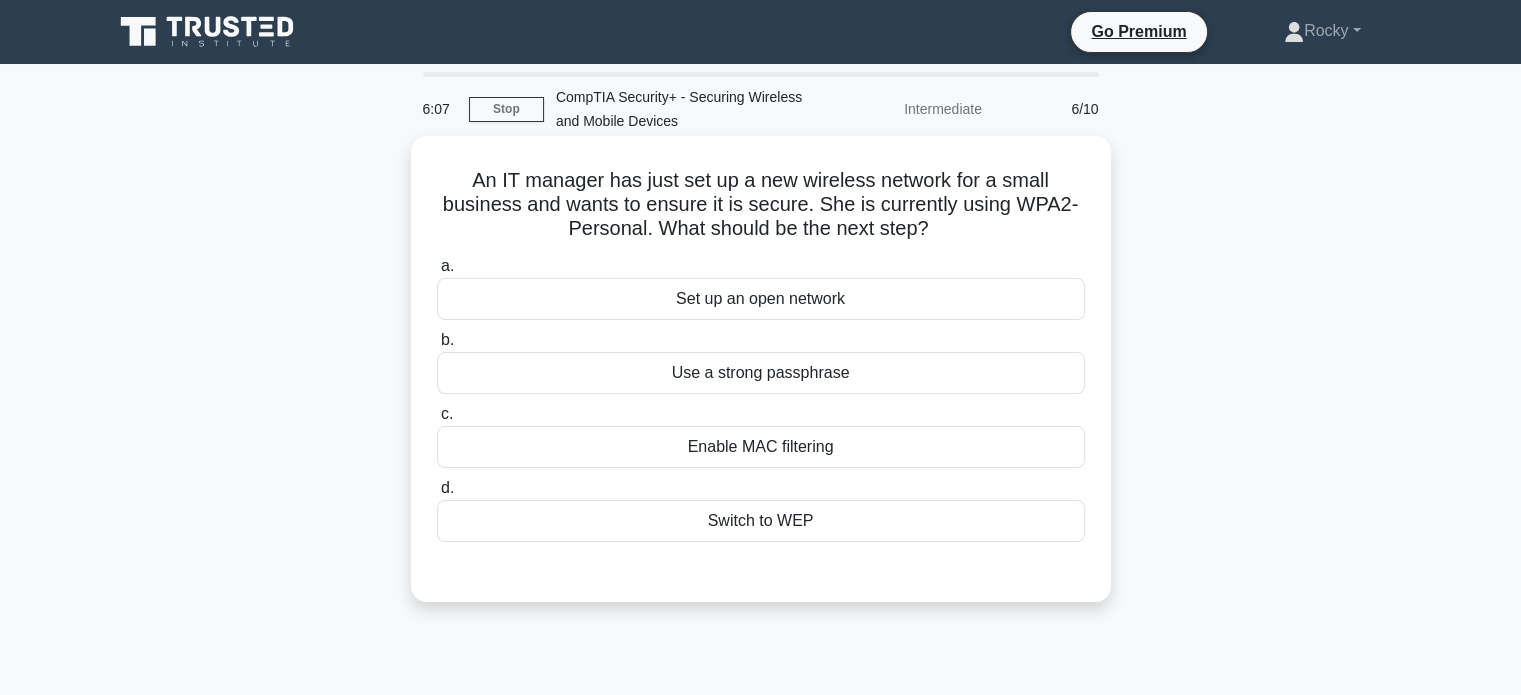click on "Enable MAC filtering" at bounding box center (761, 447) 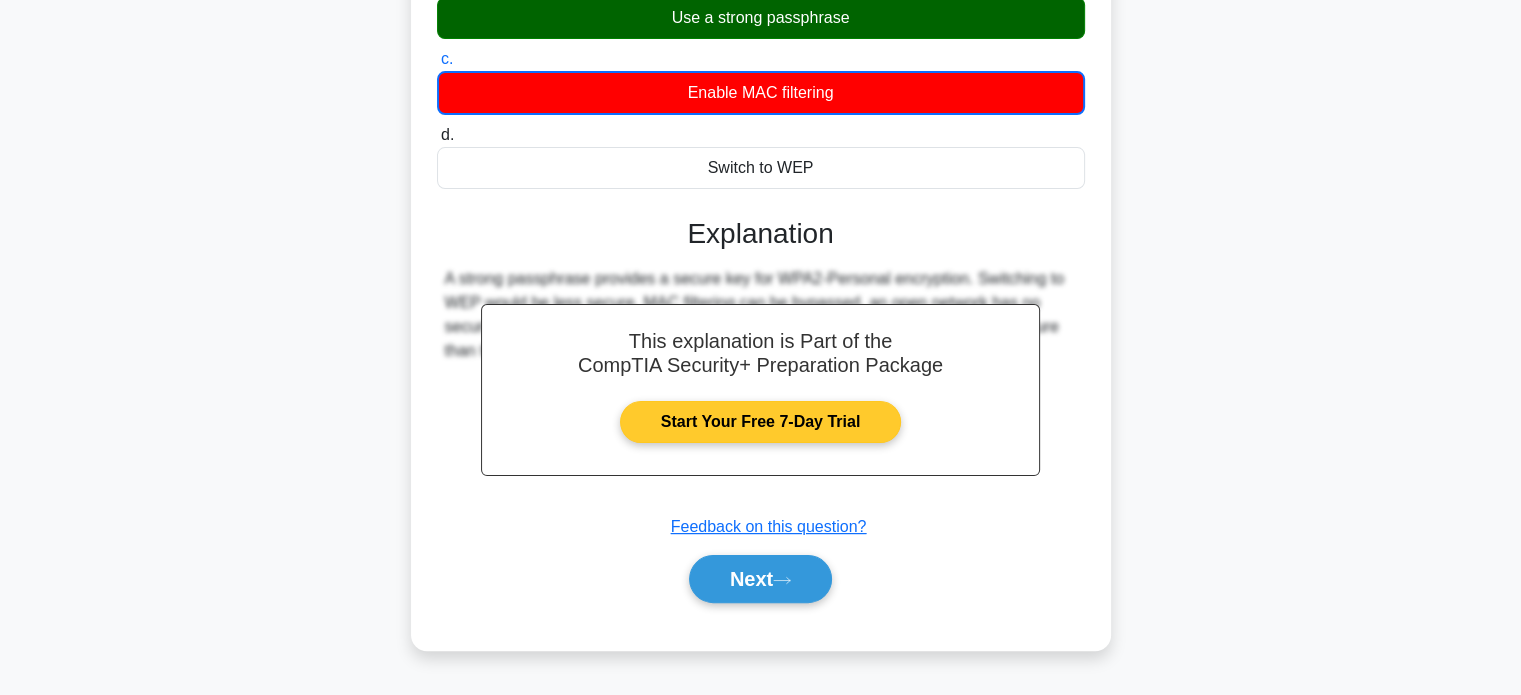 scroll, scrollTop: 385, scrollLeft: 0, axis: vertical 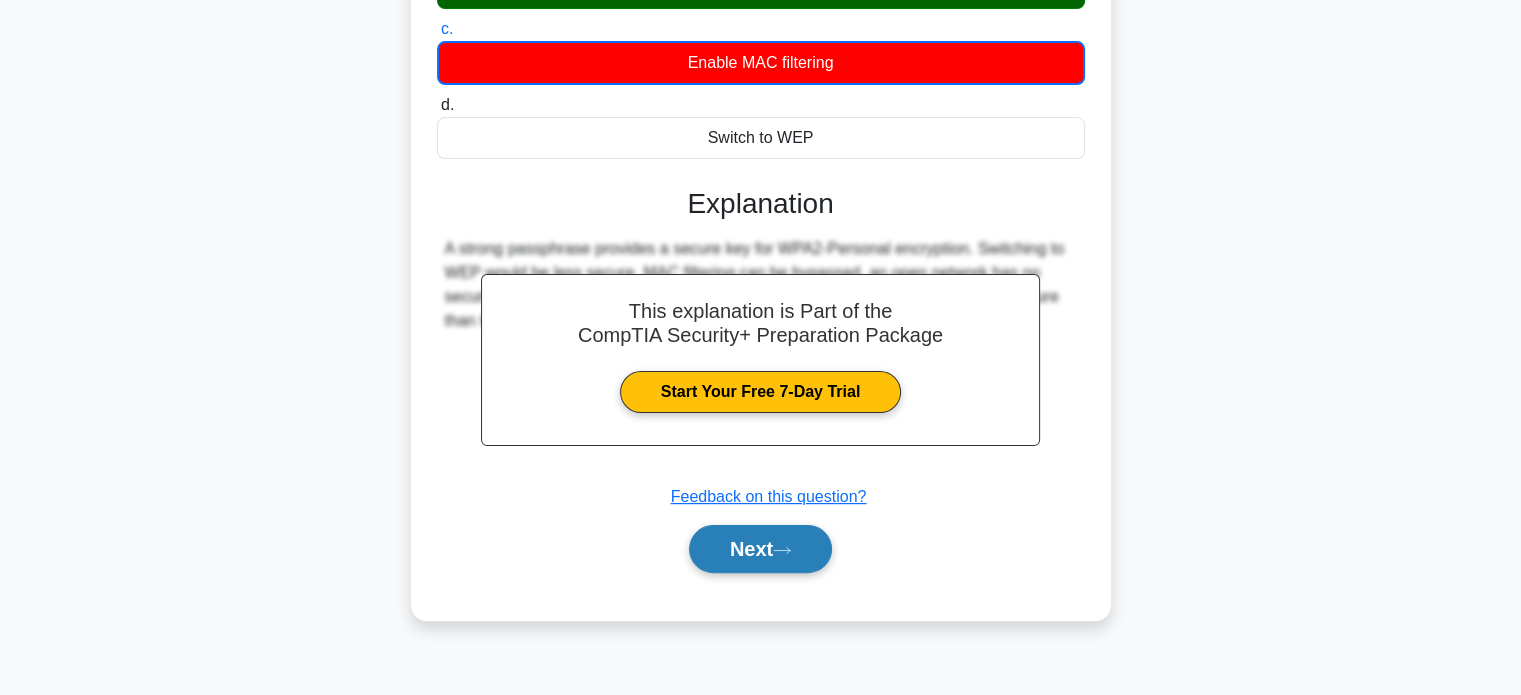 click on "Next" at bounding box center [760, 549] 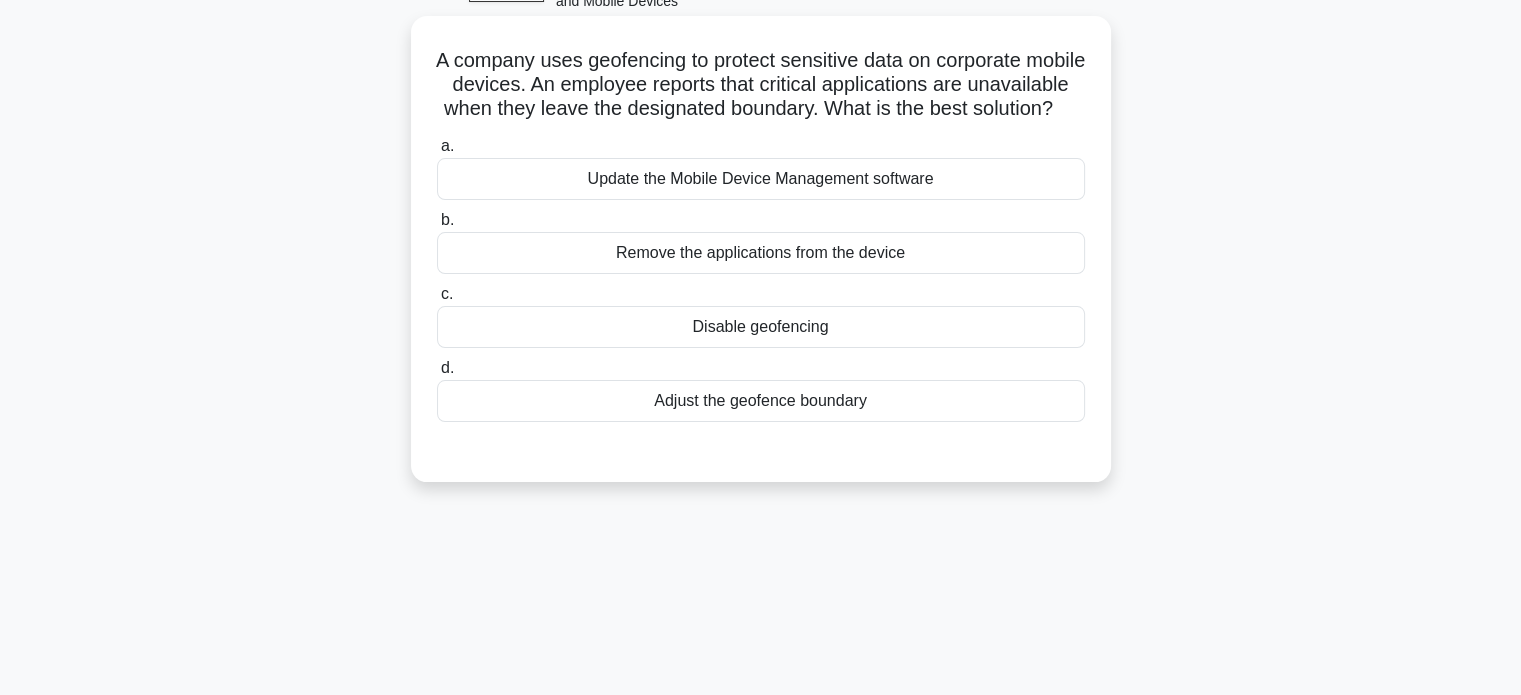 scroll, scrollTop: 85, scrollLeft: 0, axis: vertical 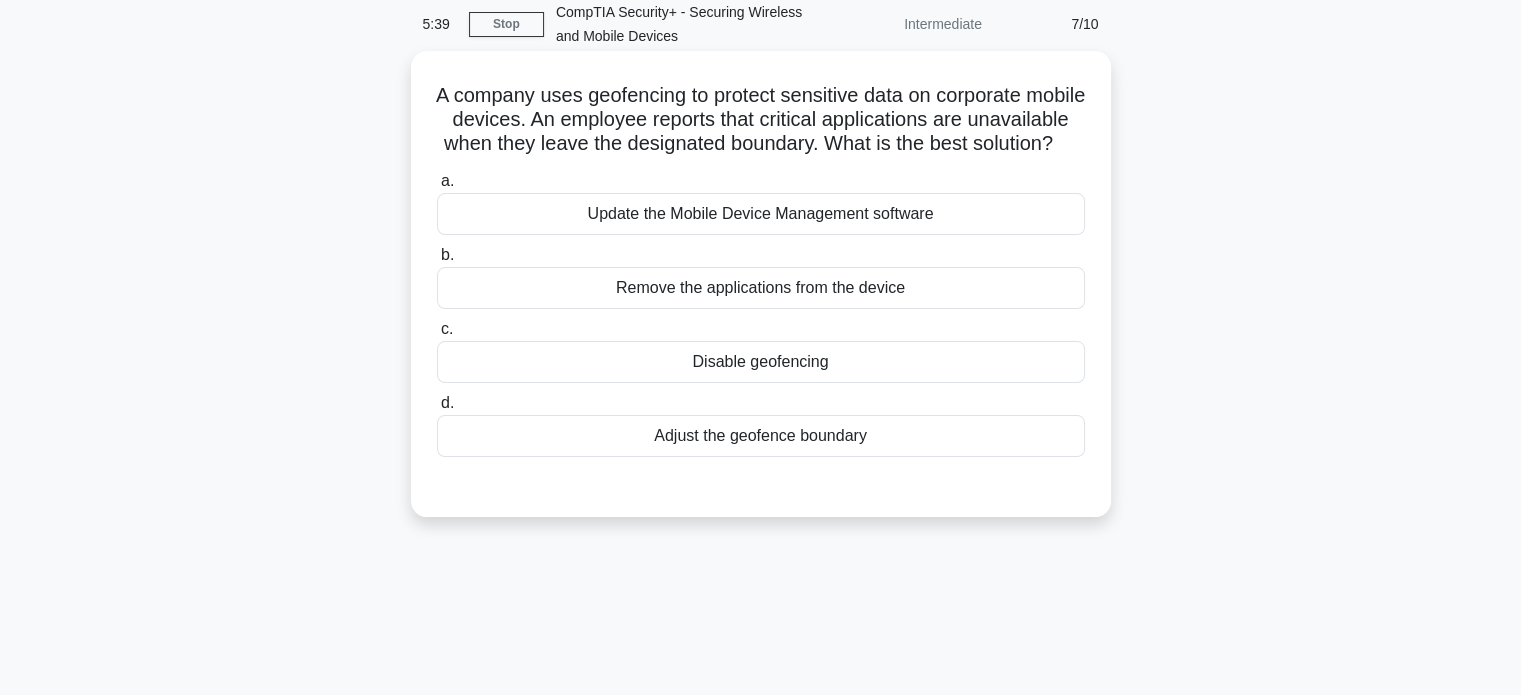 click on "Adjust the geofence boundary" at bounding box center [761, 436] 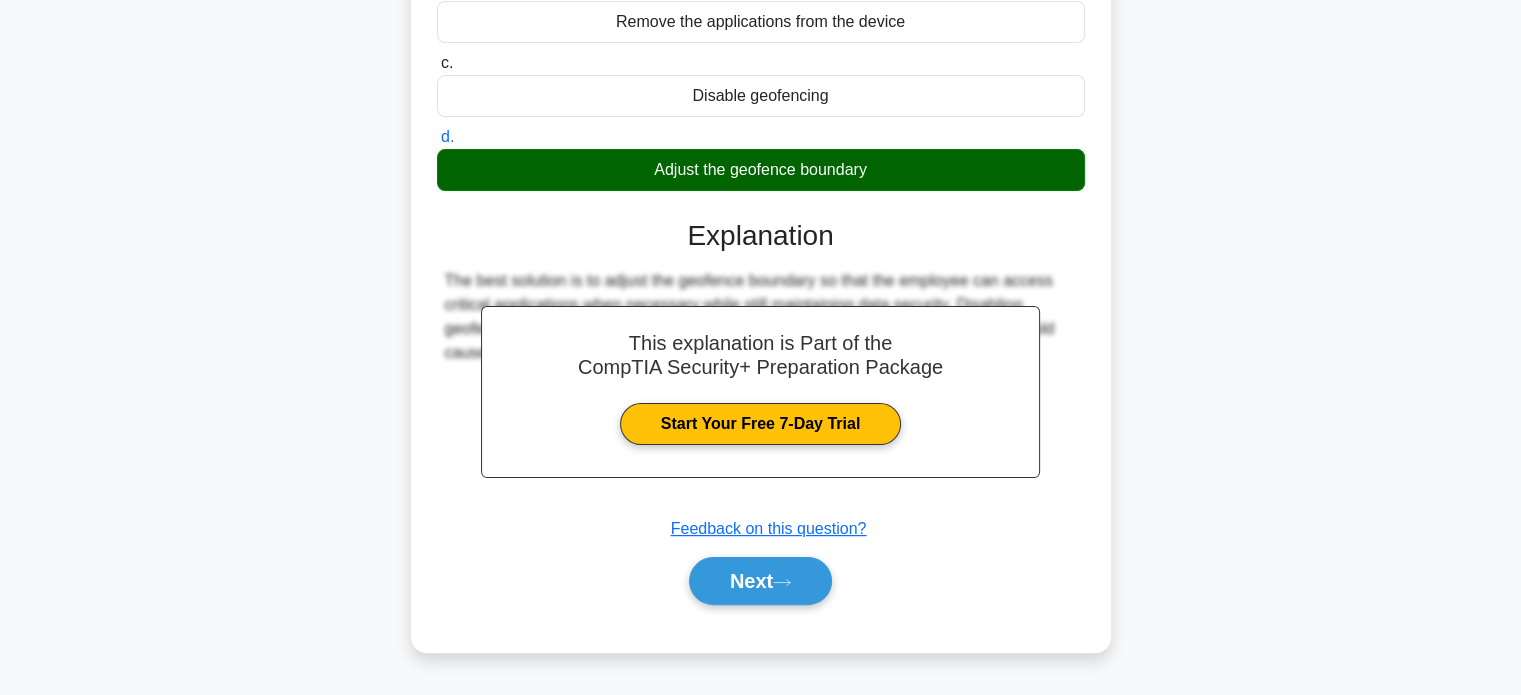 scroll, scrollTop: 385, scrollLeft: 0, axis: vertical 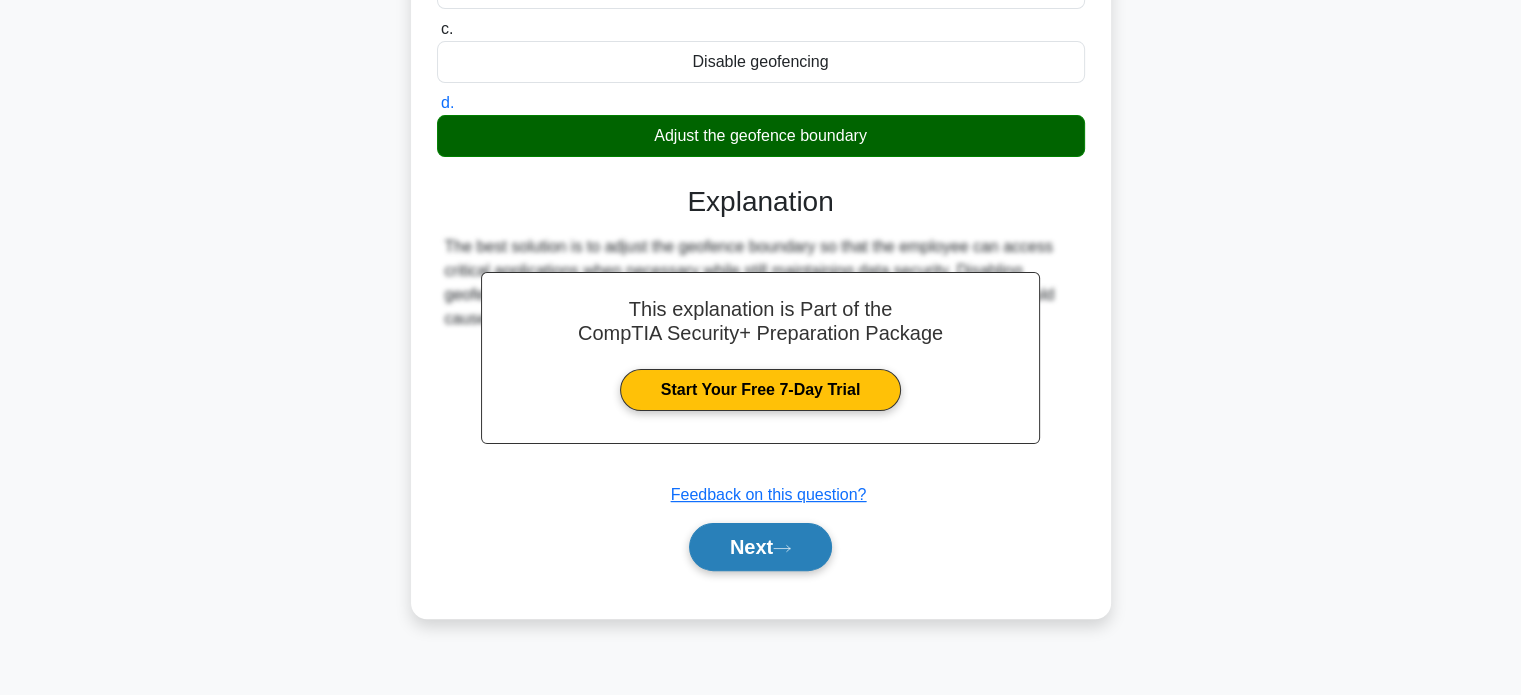 click on "Next" at bounding box center (760, 547) 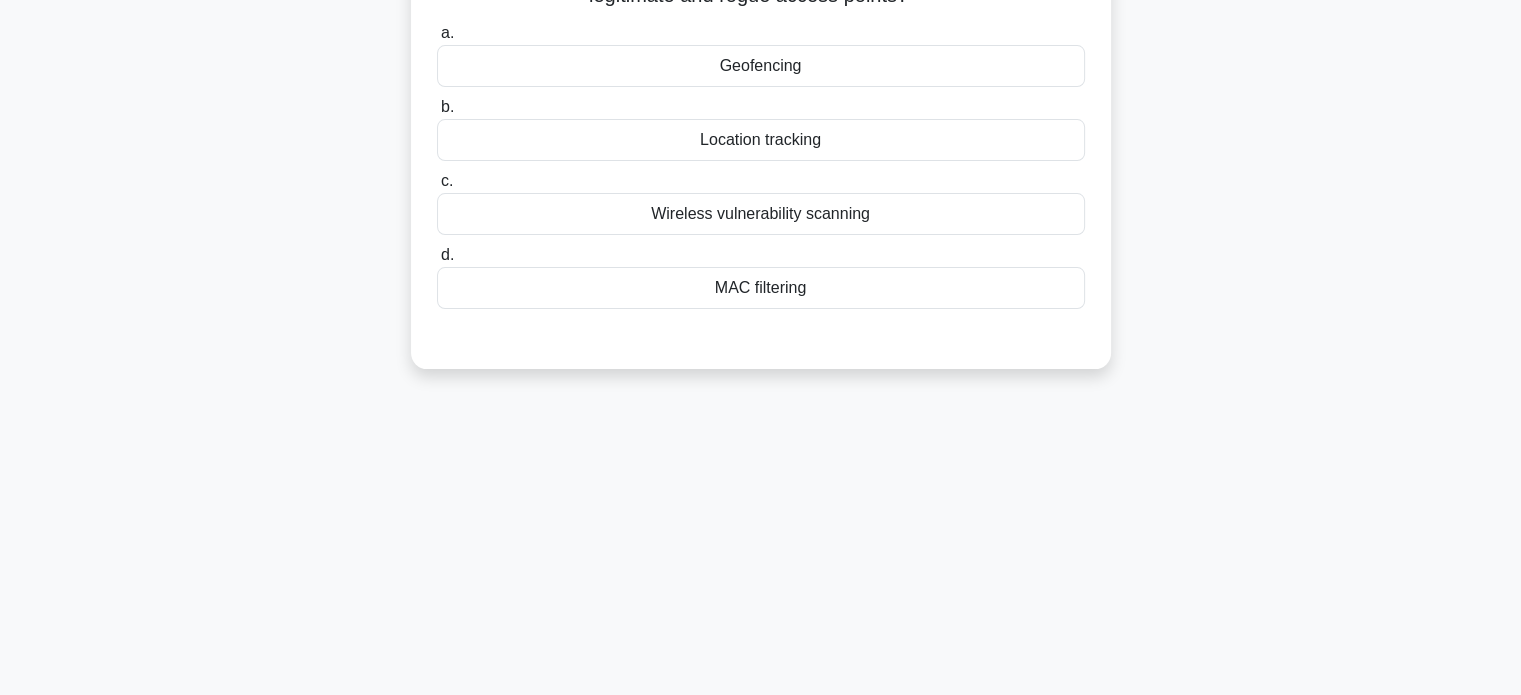 scroll, scrollTop: 0, scrollLeft: 0, axis: both 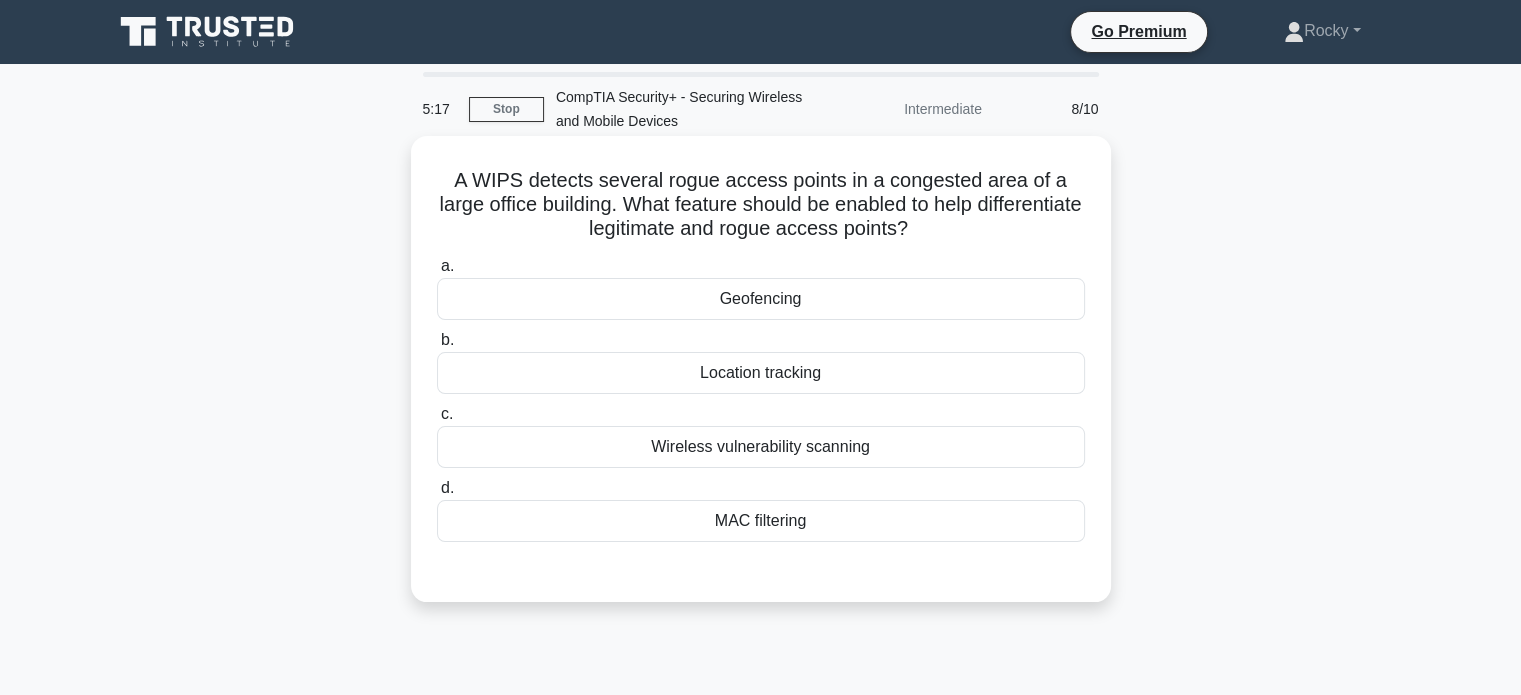 click on "Location tracking" at bounding box center [761, 373] 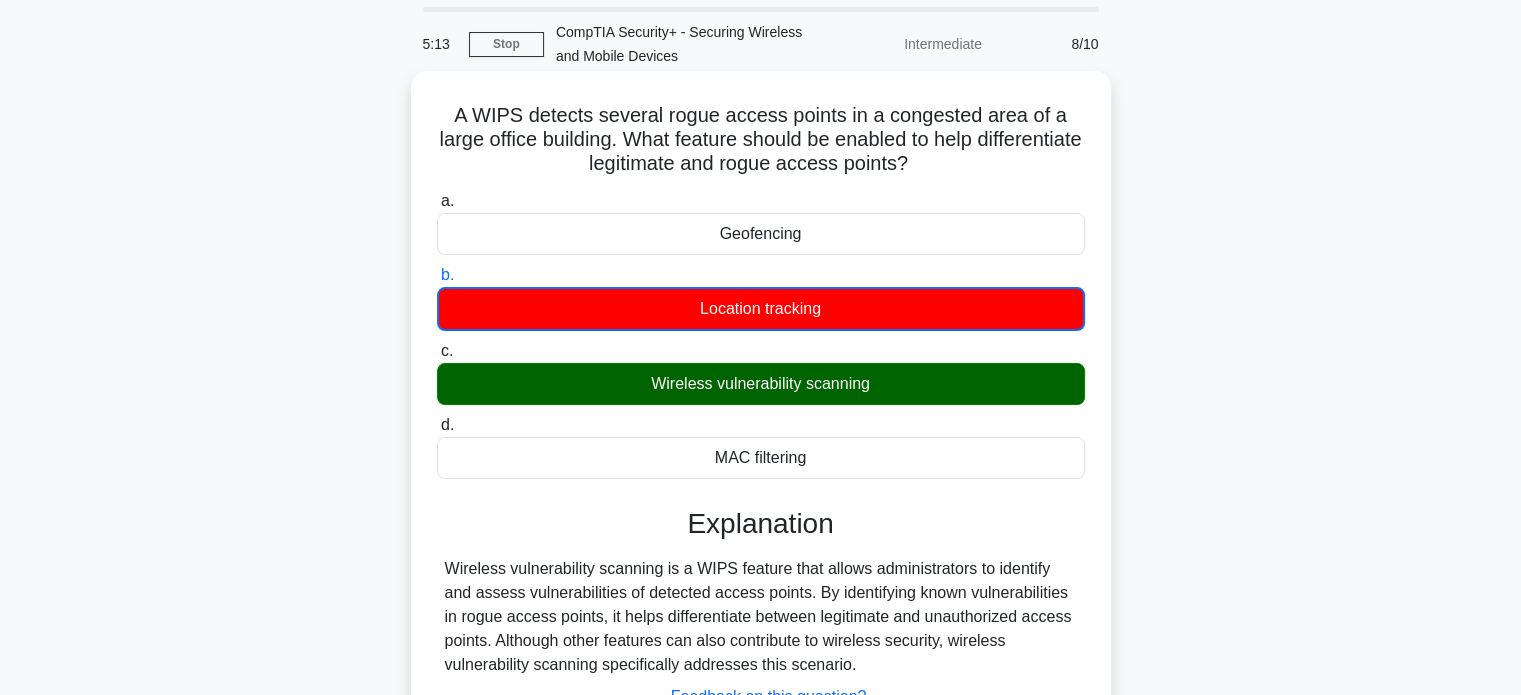 scroll, scrollTop: 100, scrollLeft: 0, axis: vertical 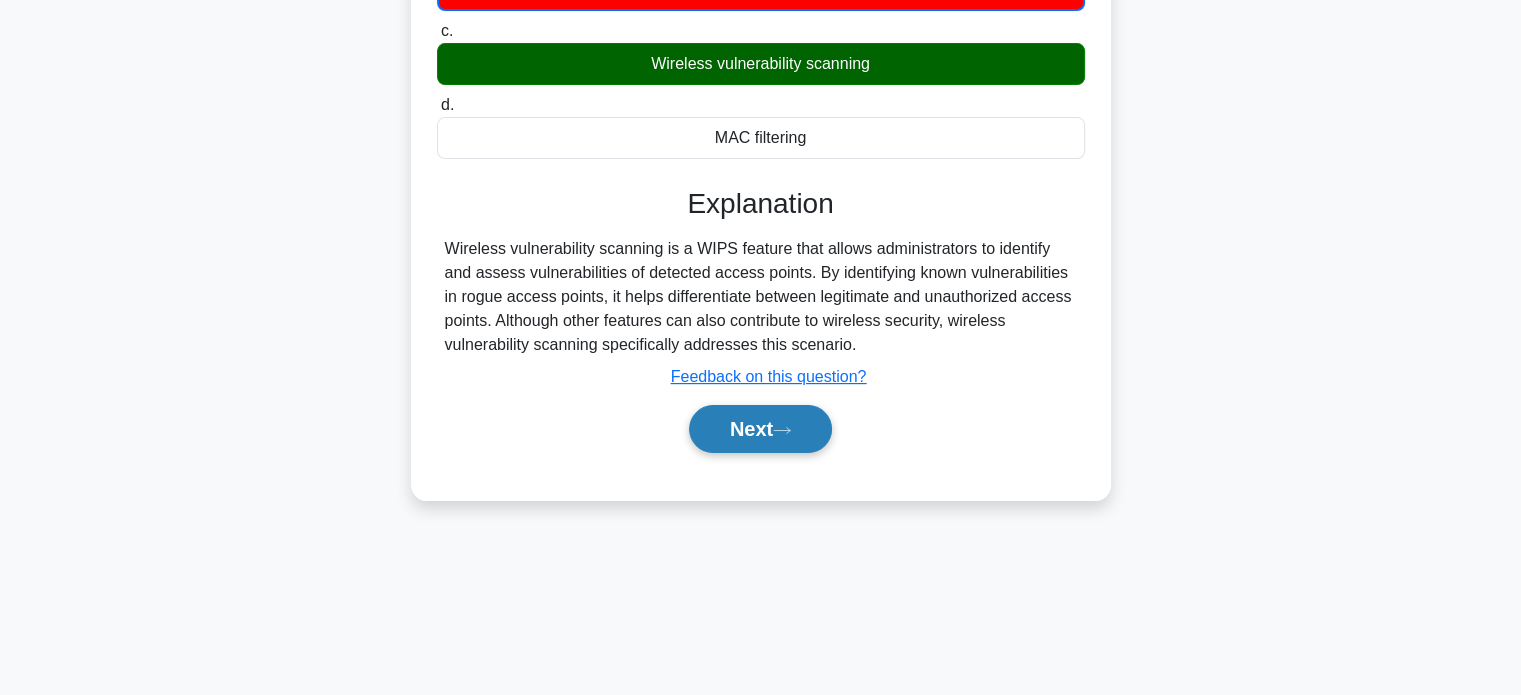 click on "Next" at bounding box center (760, 429) 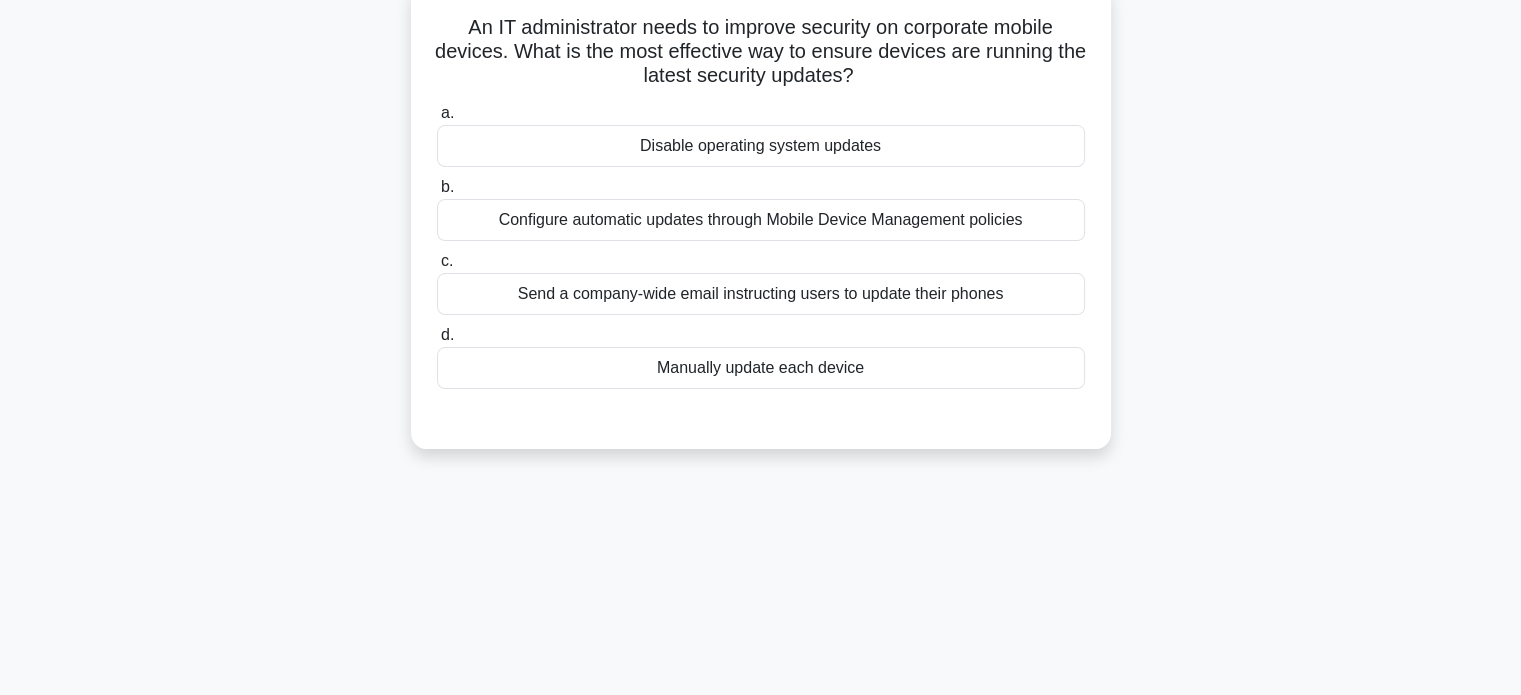 scroll, scrollTop: 0, scrollLeft: 0, axis: both 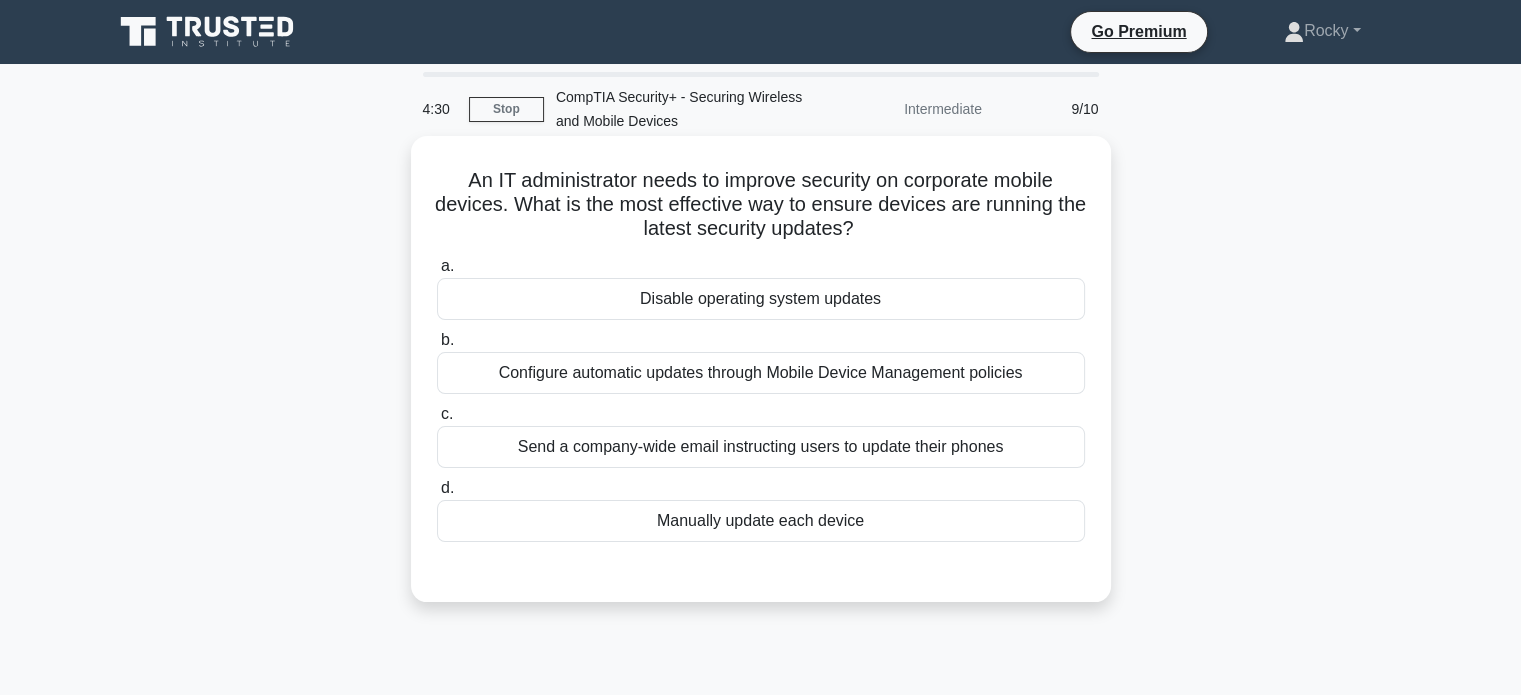click on "Configure automatic updates through Mobile Device Management policies" at bounding box center (761, 373) 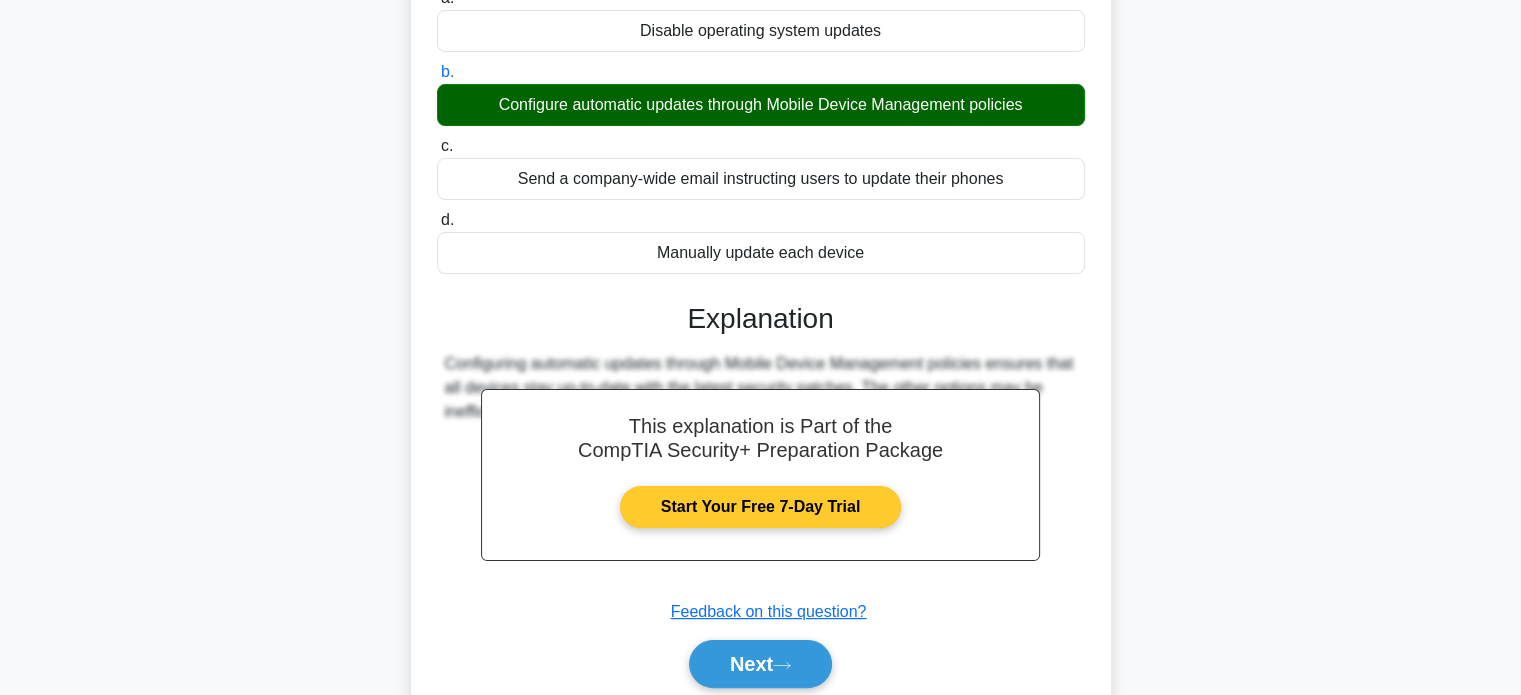 scroll, scrollTop: 300, scrollLeft: 0, axis: vertical 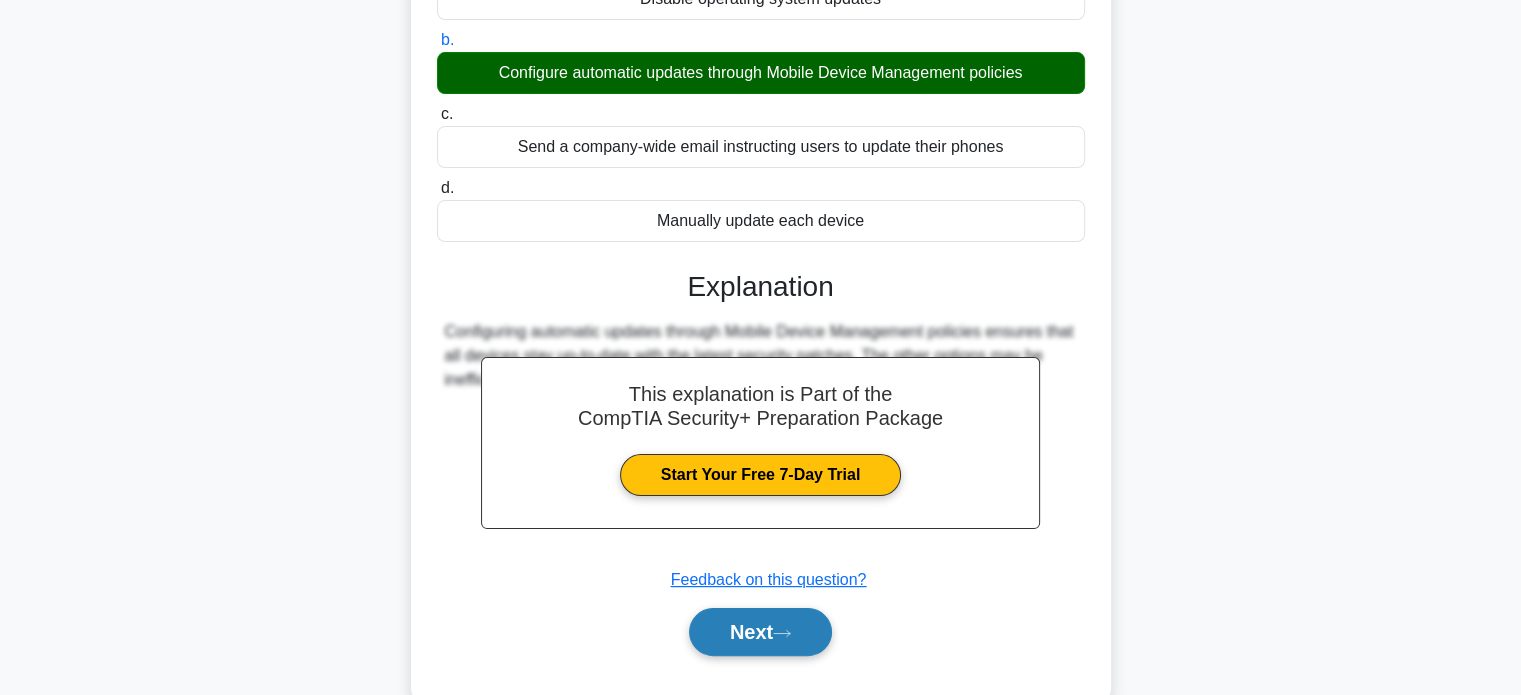 click on "Next" at bounding box center [760, 632] 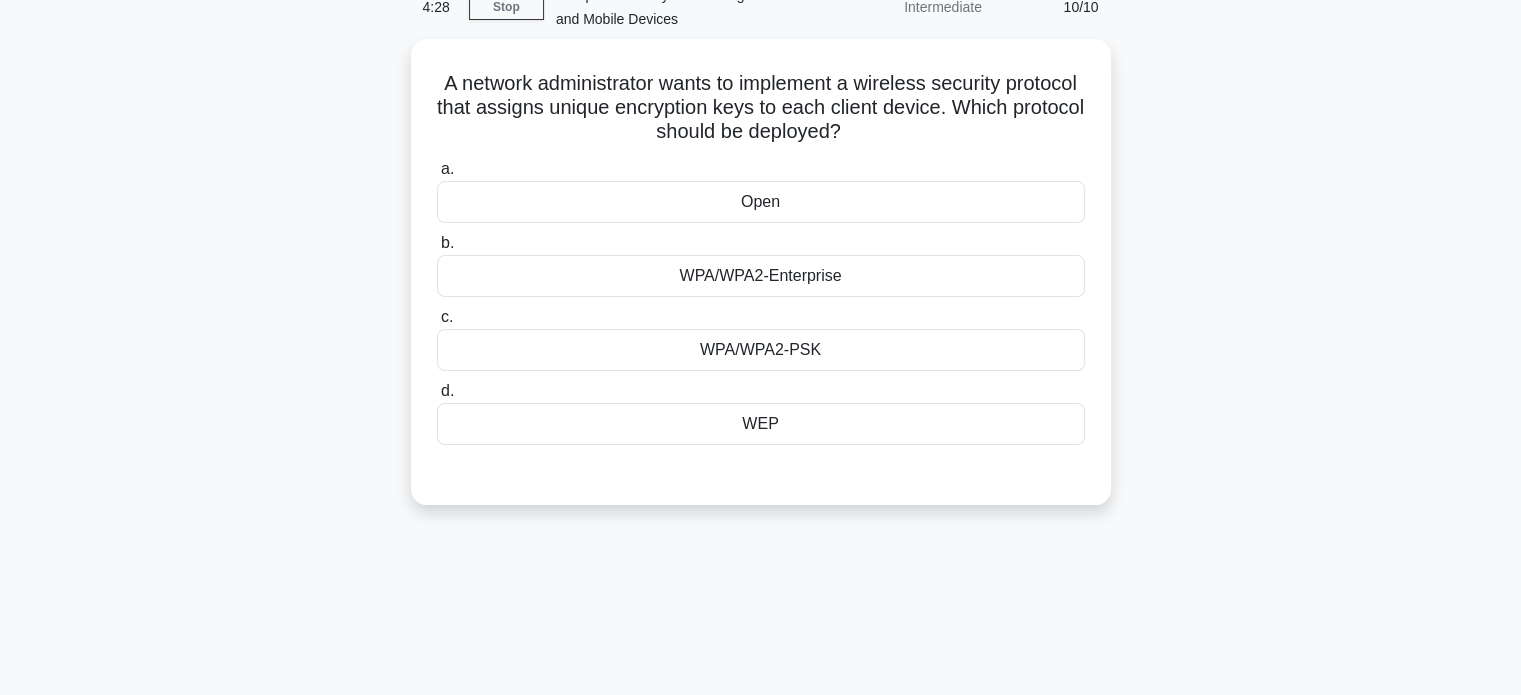 scroll, scrollTop: 0, scrollLeft: 0, axis: both 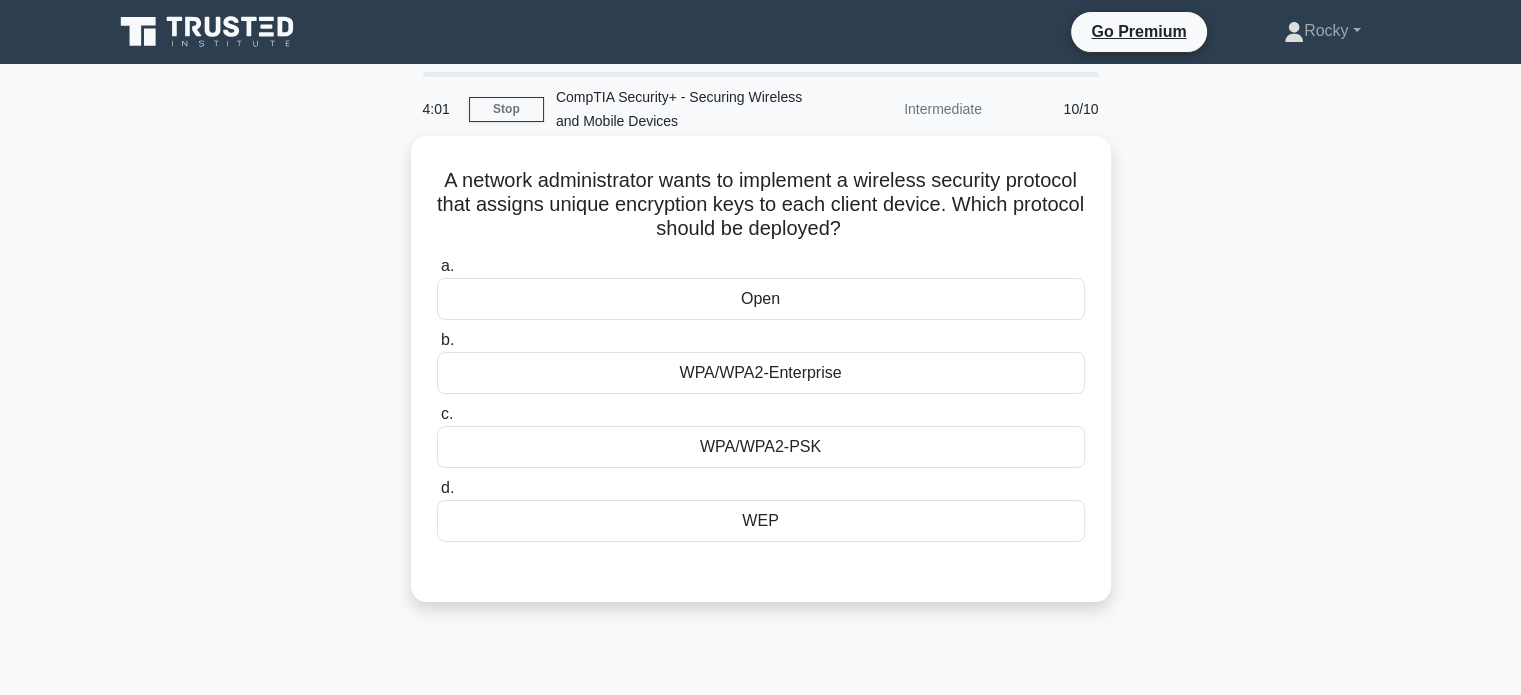 click on "WPA/WPA2-PSK" at bounding box center (761, 447) 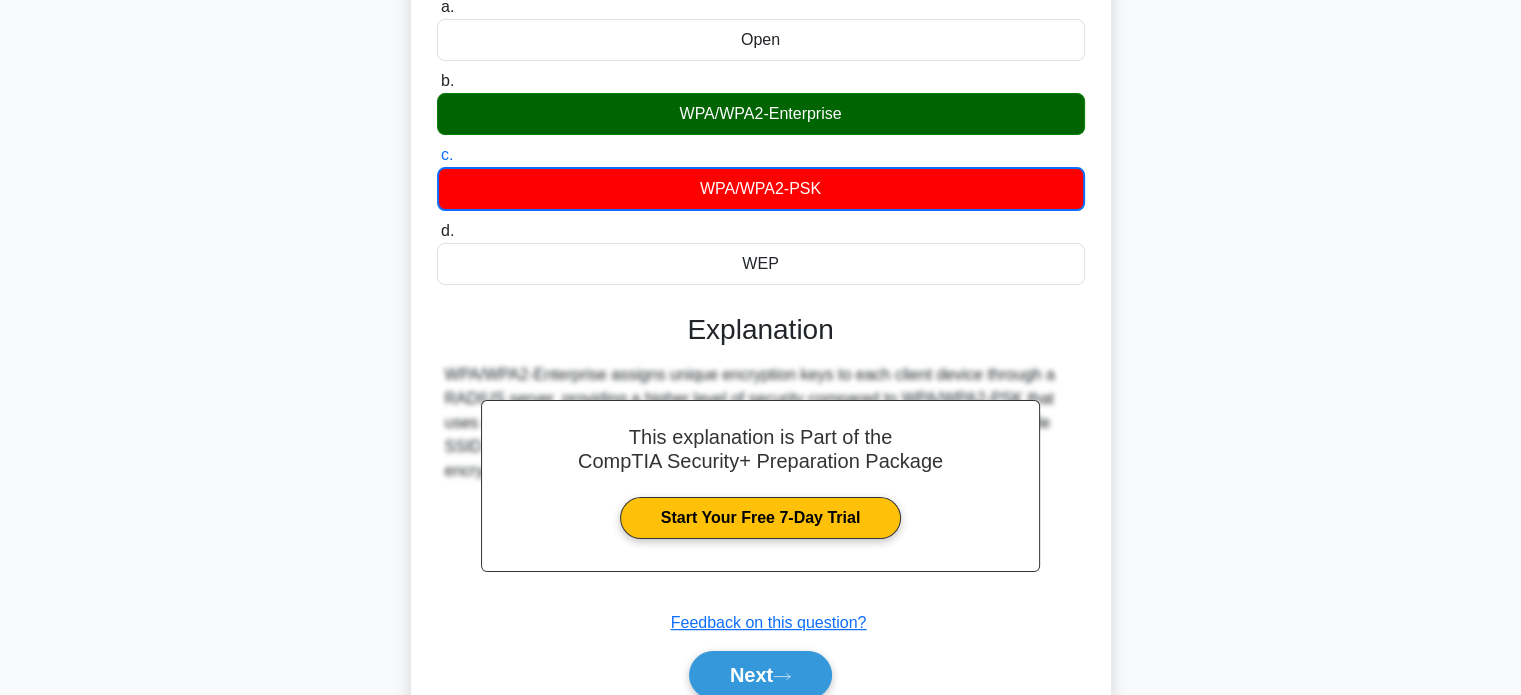scroll, scrollTop: 300, scrollLeft: 0, axis: vertical 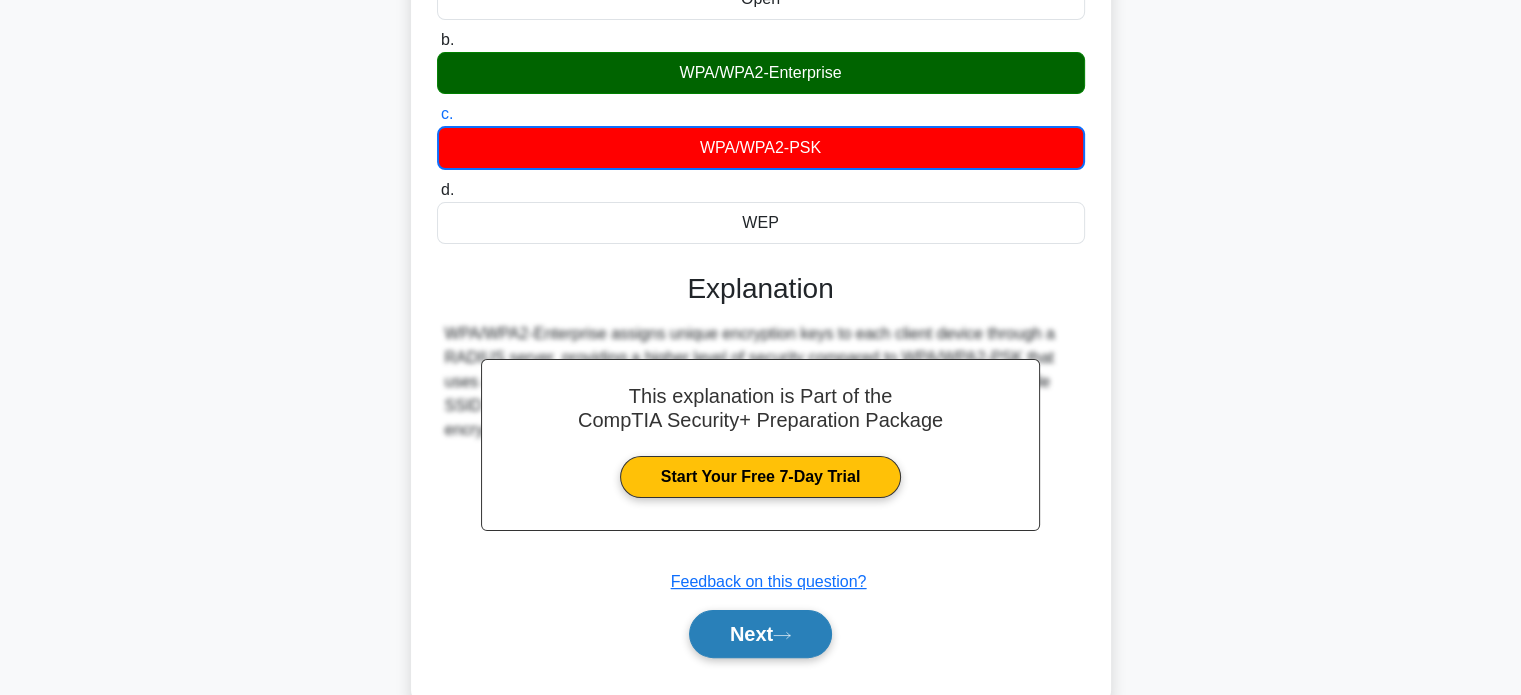 click on "Next" at bounding box center (760, 634) 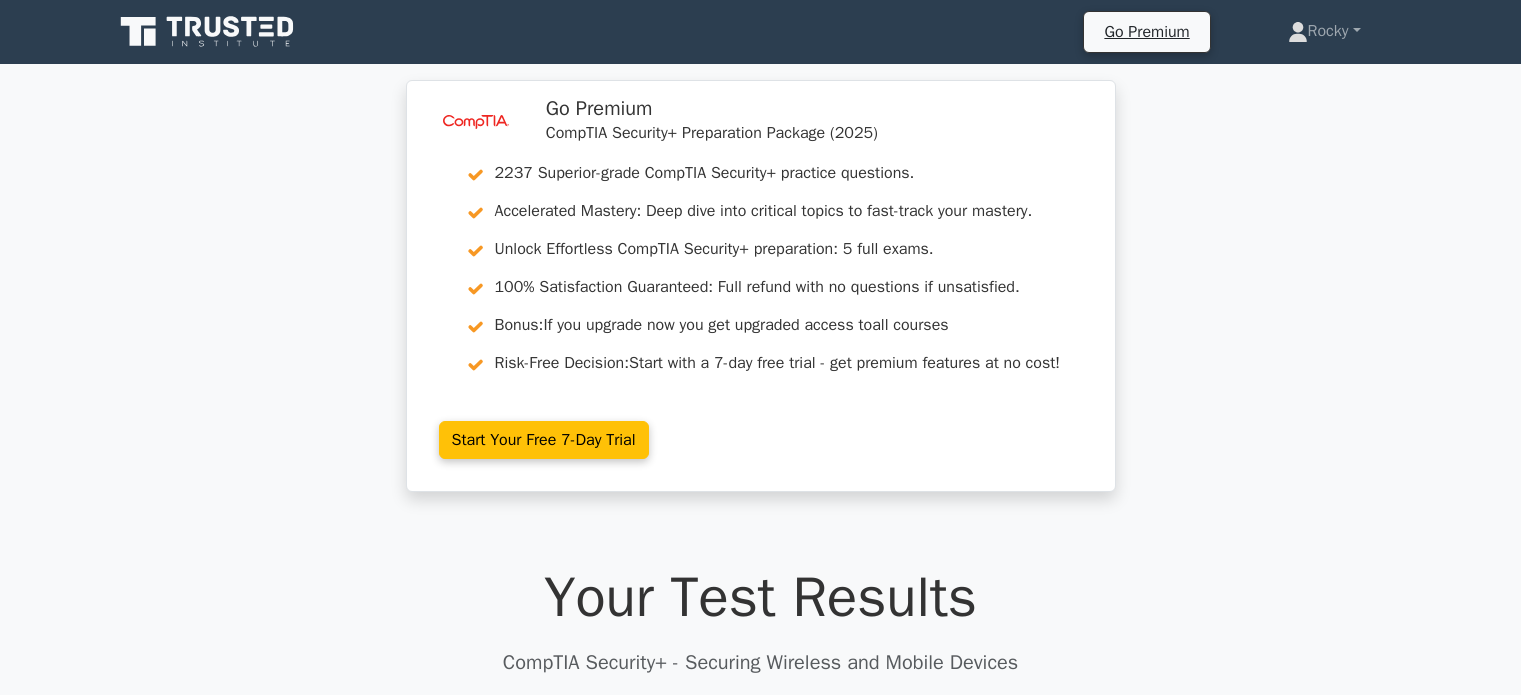 scroll, scrollTop: 0, scrollLeft: 0, axis: both 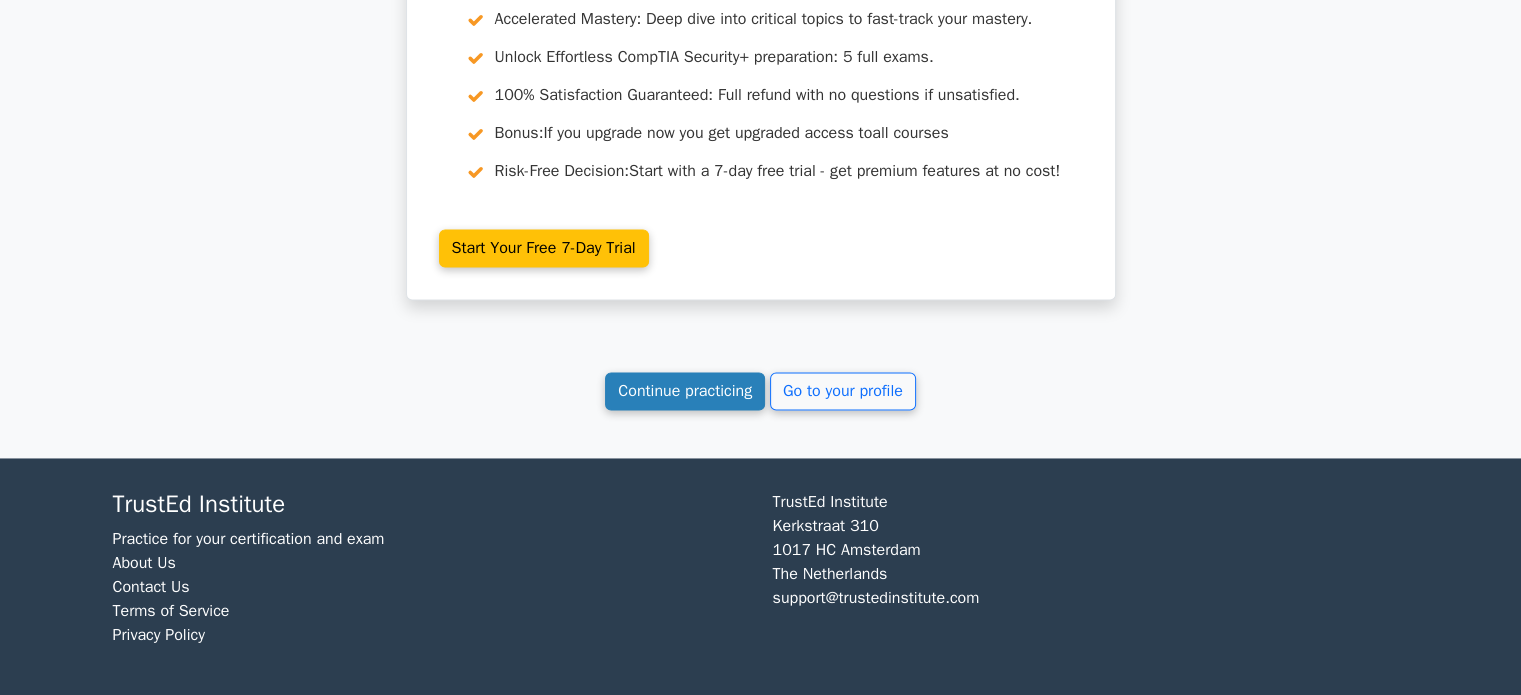 click on "Continue practicing" at bounding box center [685, 391] 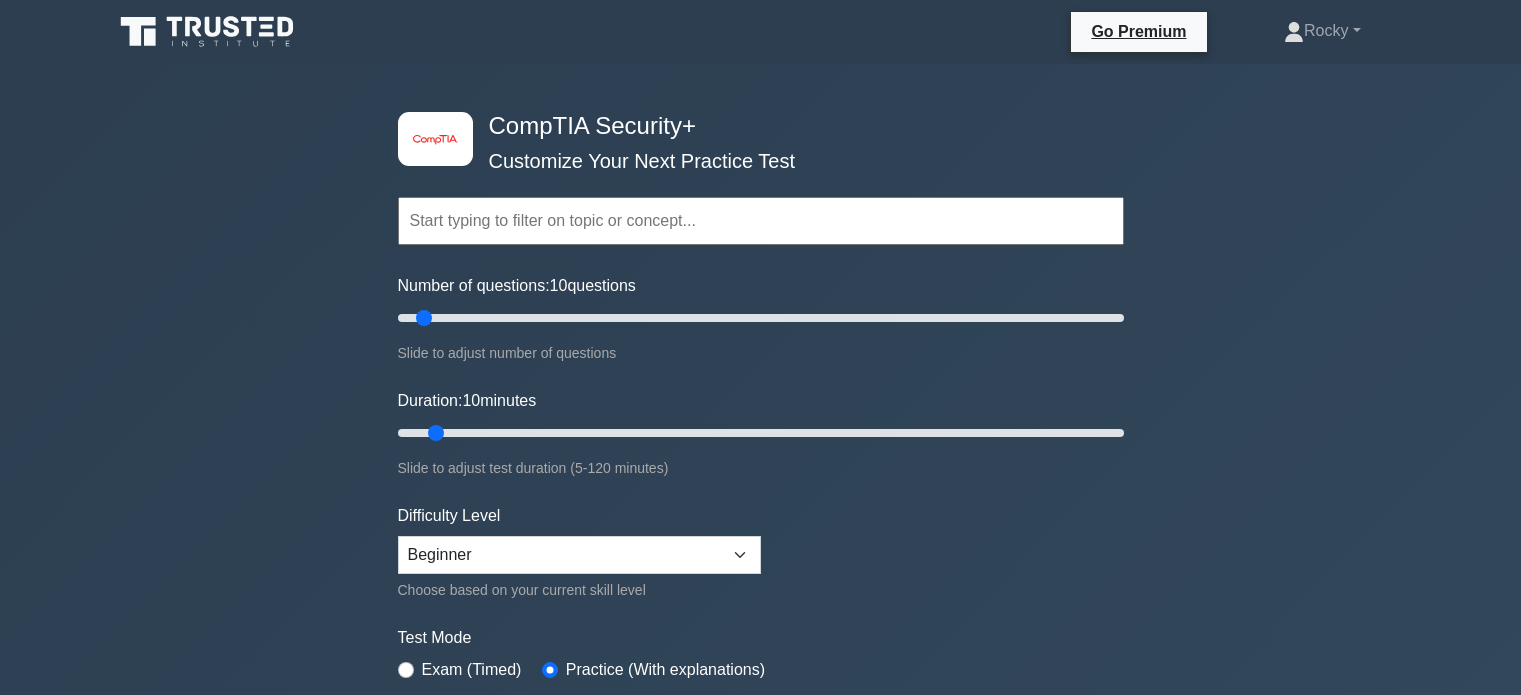 scroll, scrollTop: 0, scrollLeft: 0, axis: both 